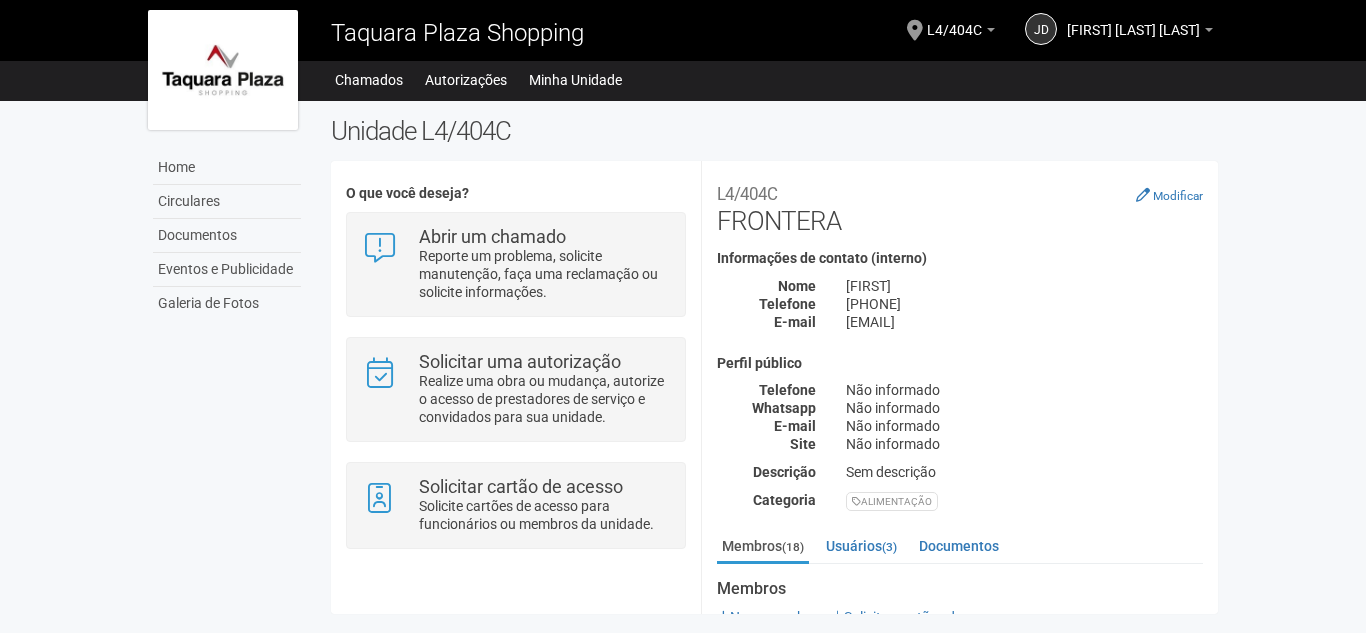 scroll, scrollTop: 0, scrollLeft: 0, axis: both 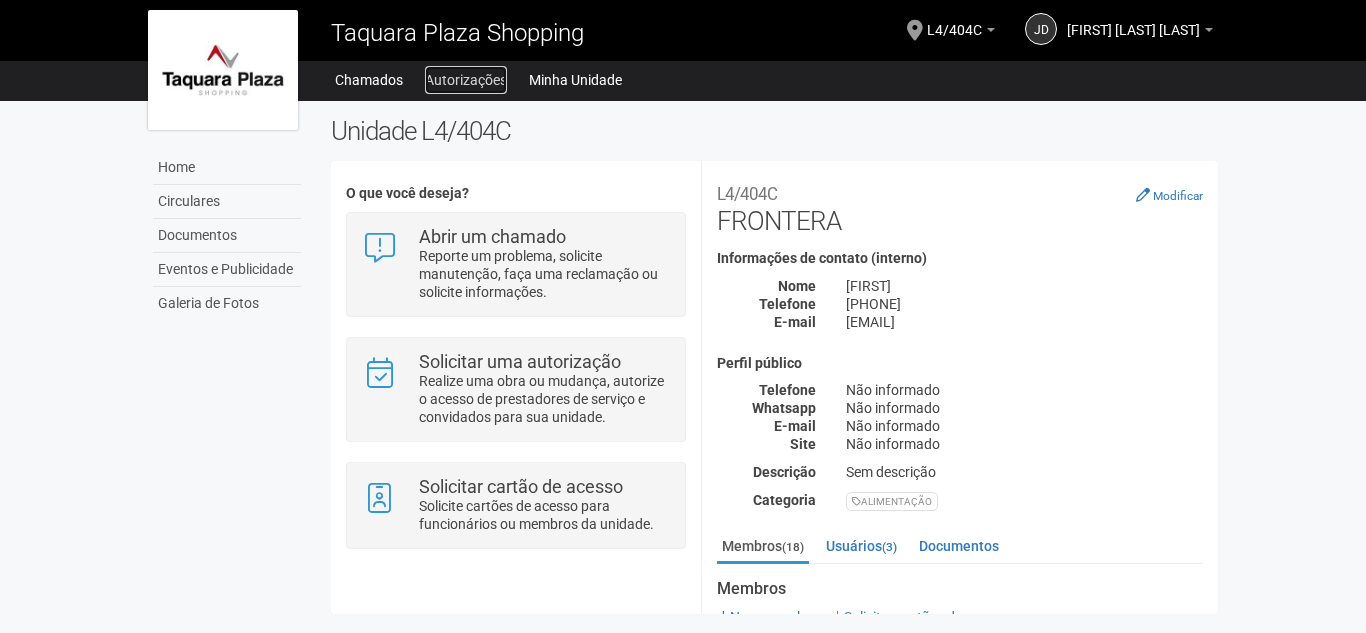 click on "Autorizações" at bounding box center [466, 80] 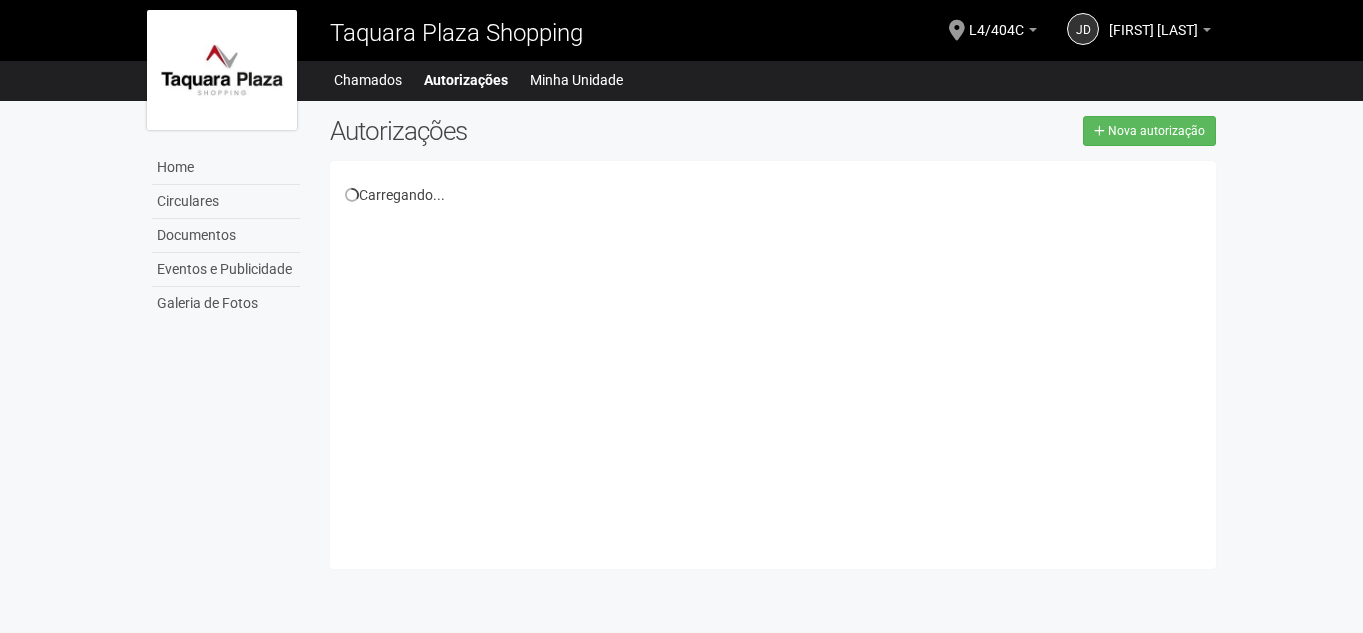 scroll, scrollTop: 0, scrollLeft: 0, axis: both 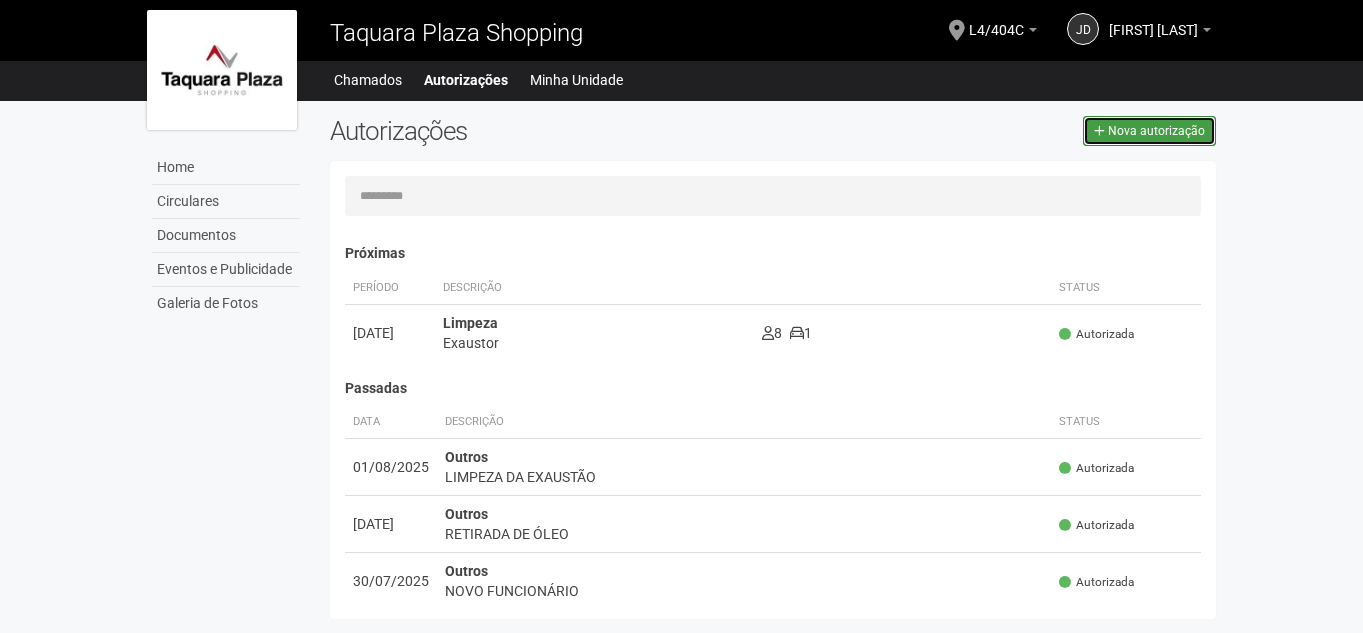 click on "Nova autorização" at bounding box center (1156, 131) 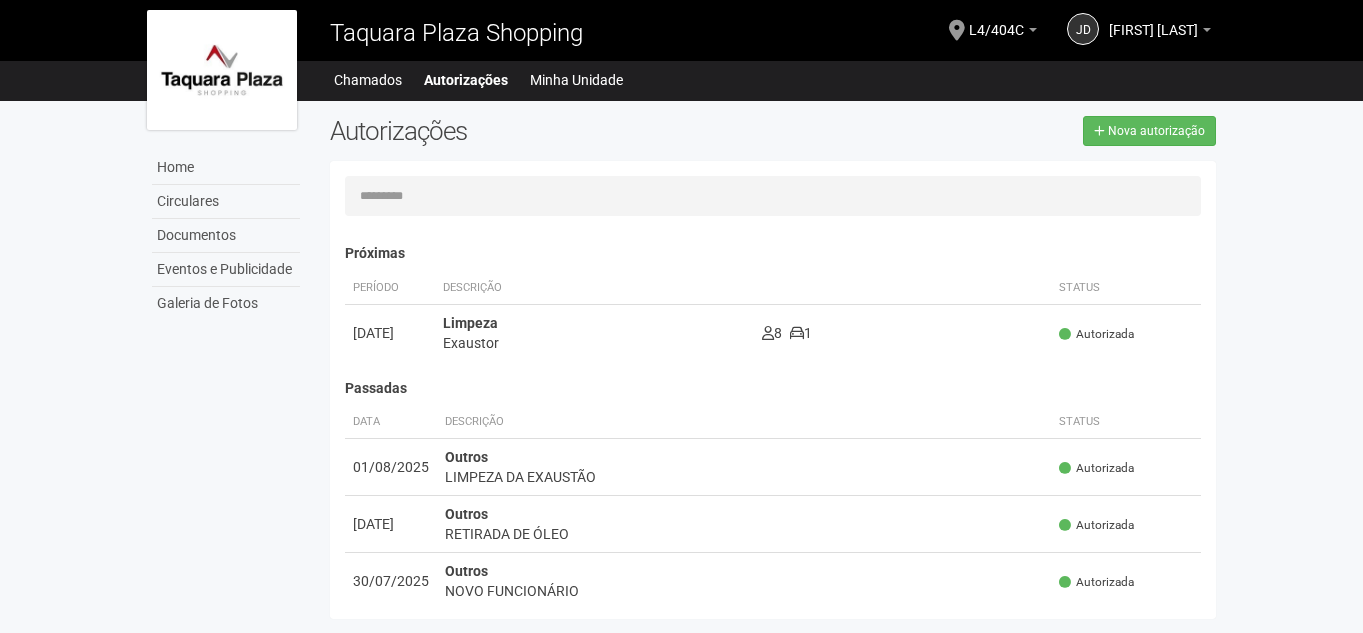 select on "**" 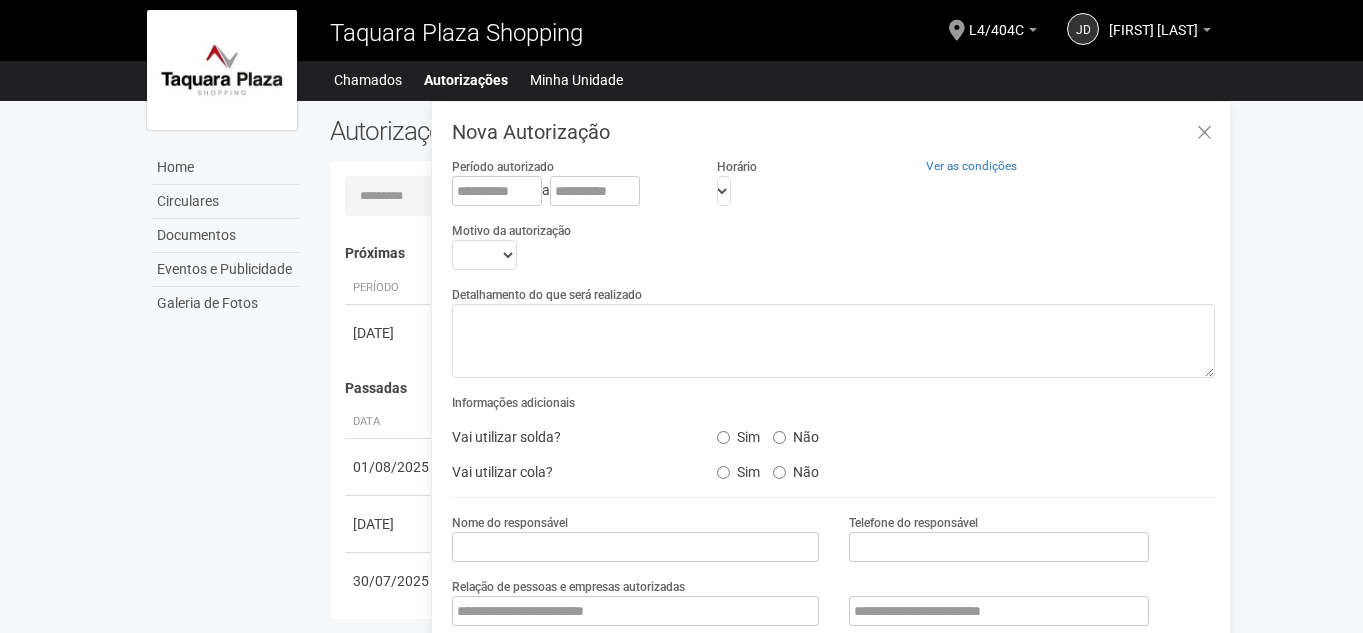 scroll, scrollTop: 31, scrollLeft: 0, axis: vertical 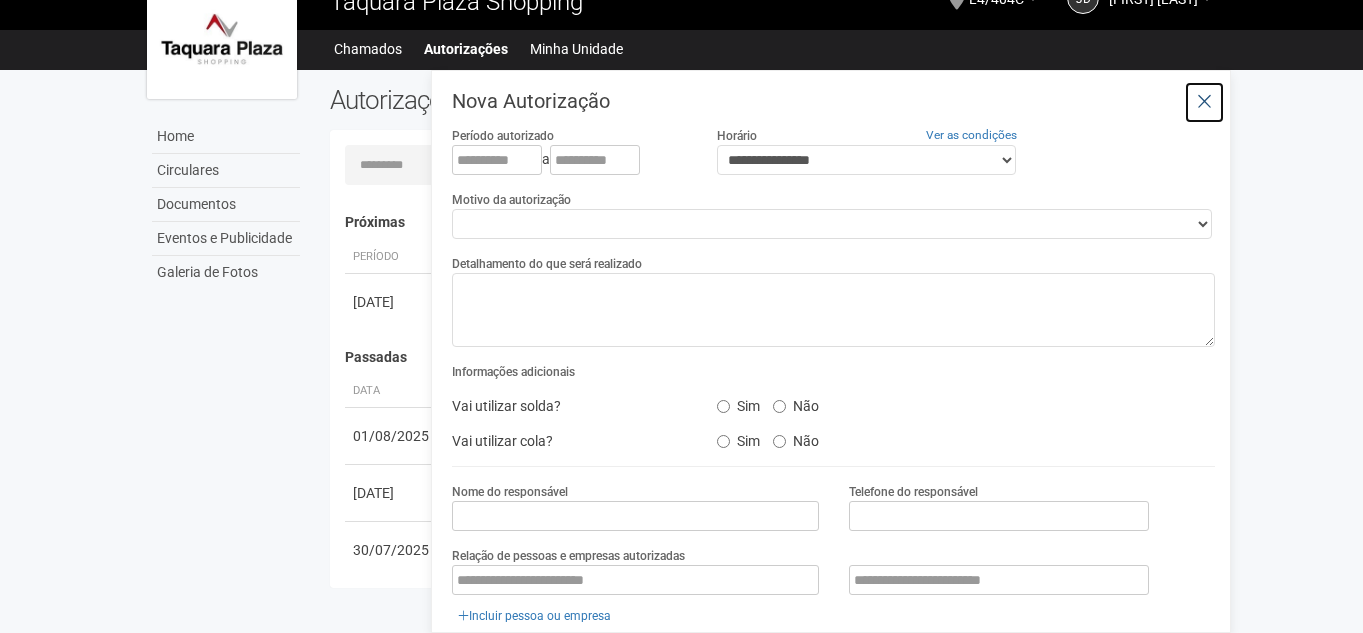 type 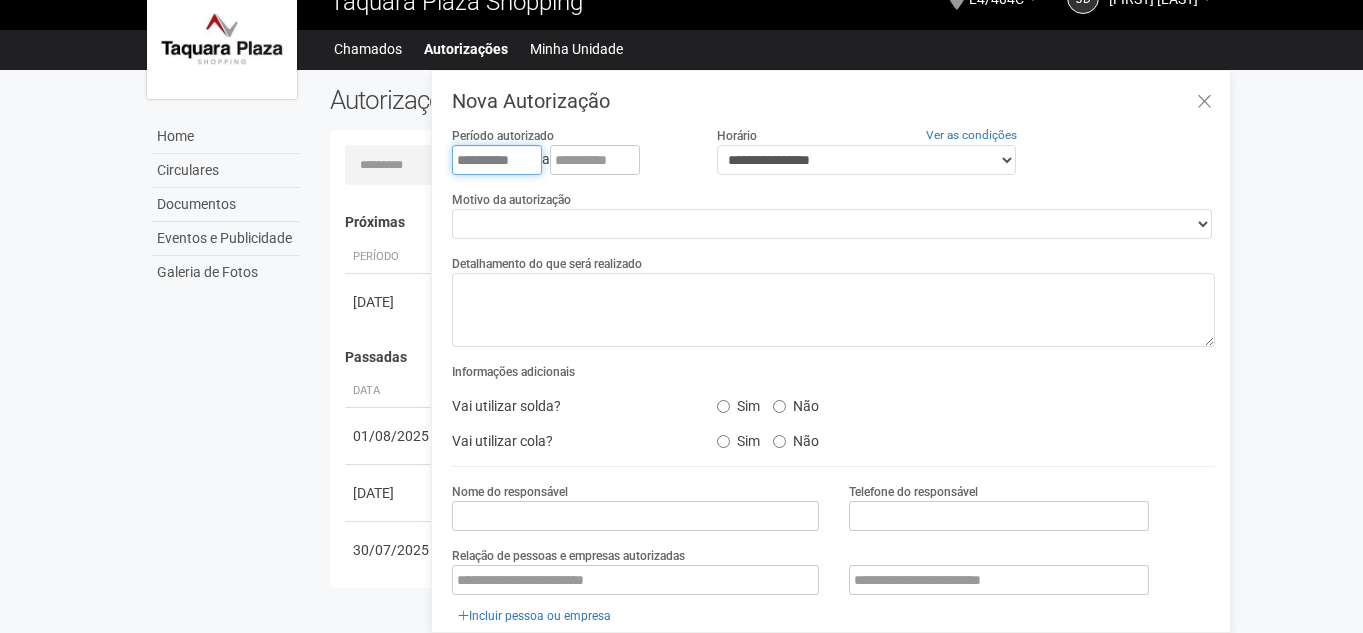 type on "**********" 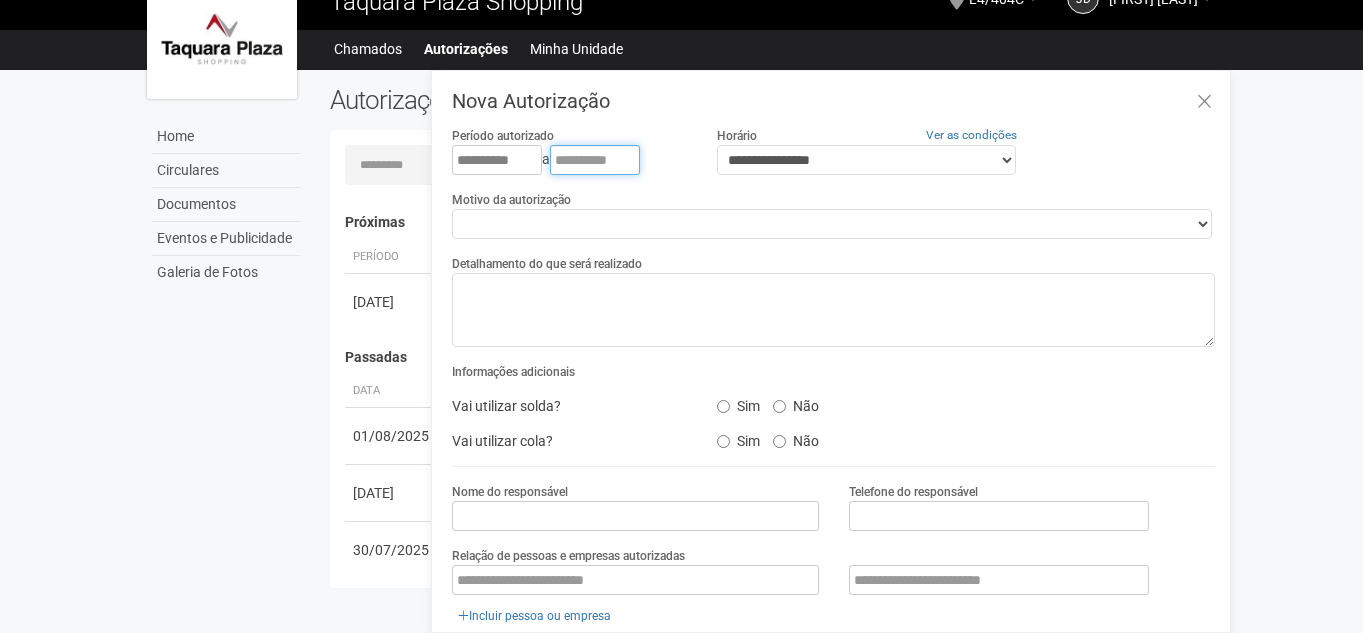 paste on "**********" 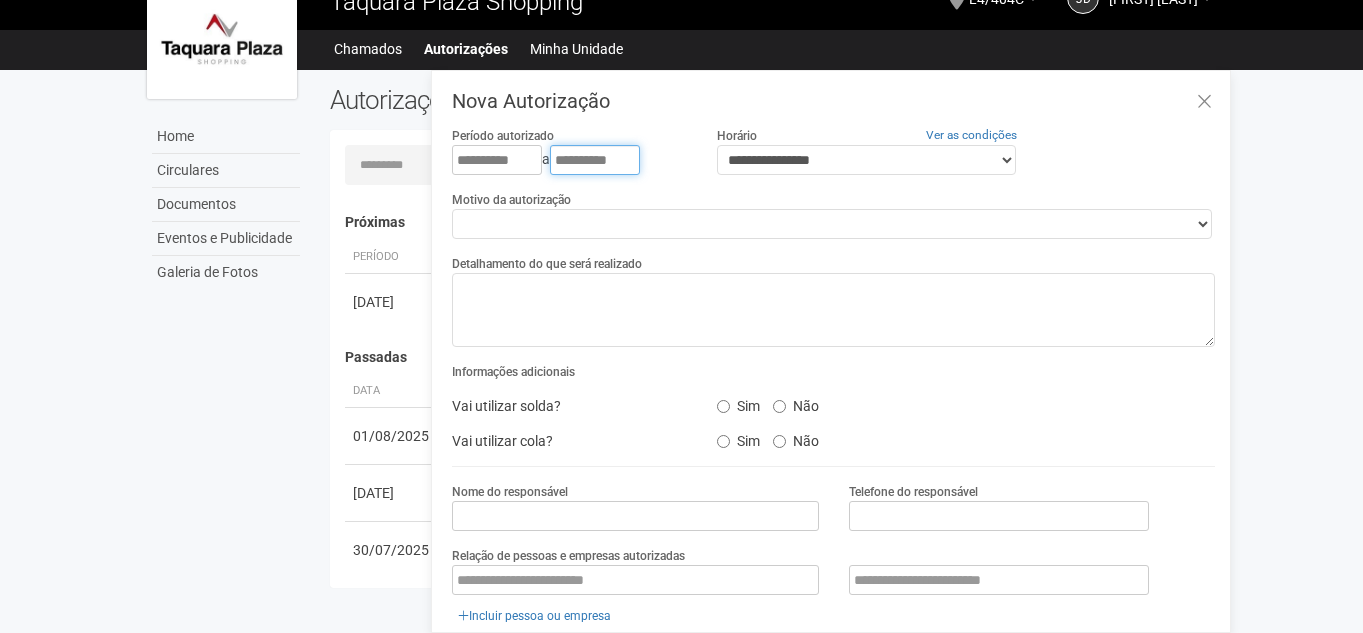 type on "**********" 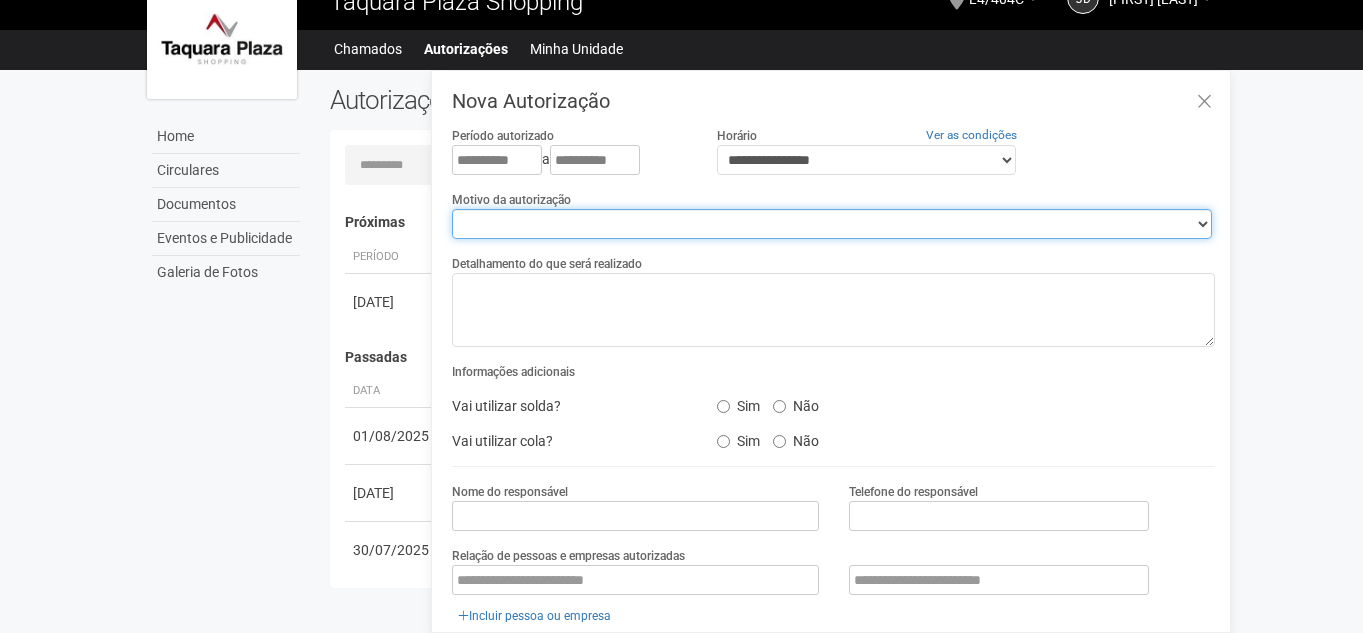 click on "**********" at bounding box center (832, 224) 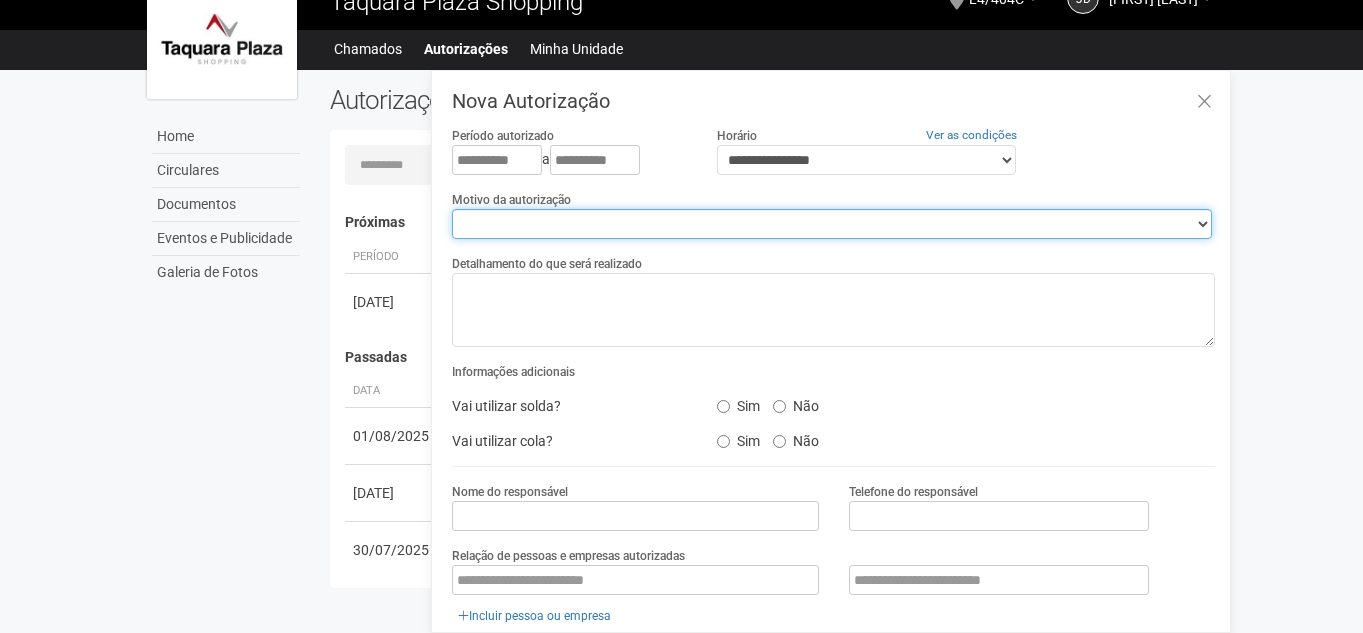 select on "******" 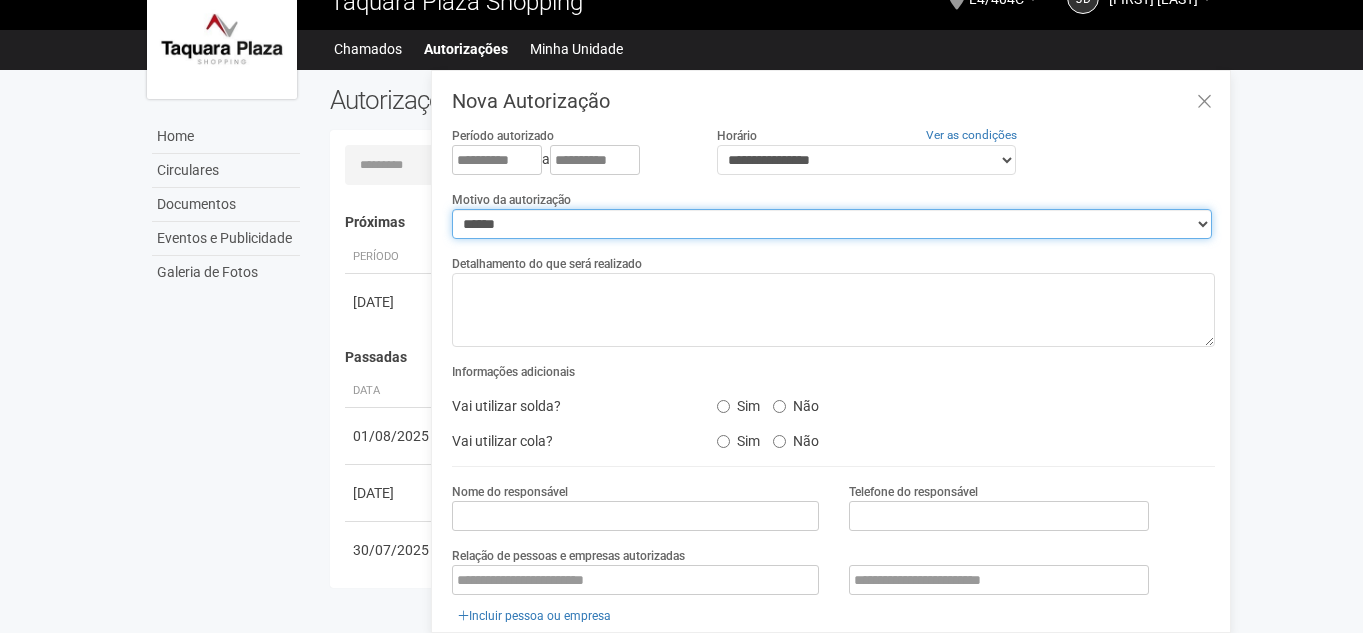 click on "**********" at bounding box center [832, 224] 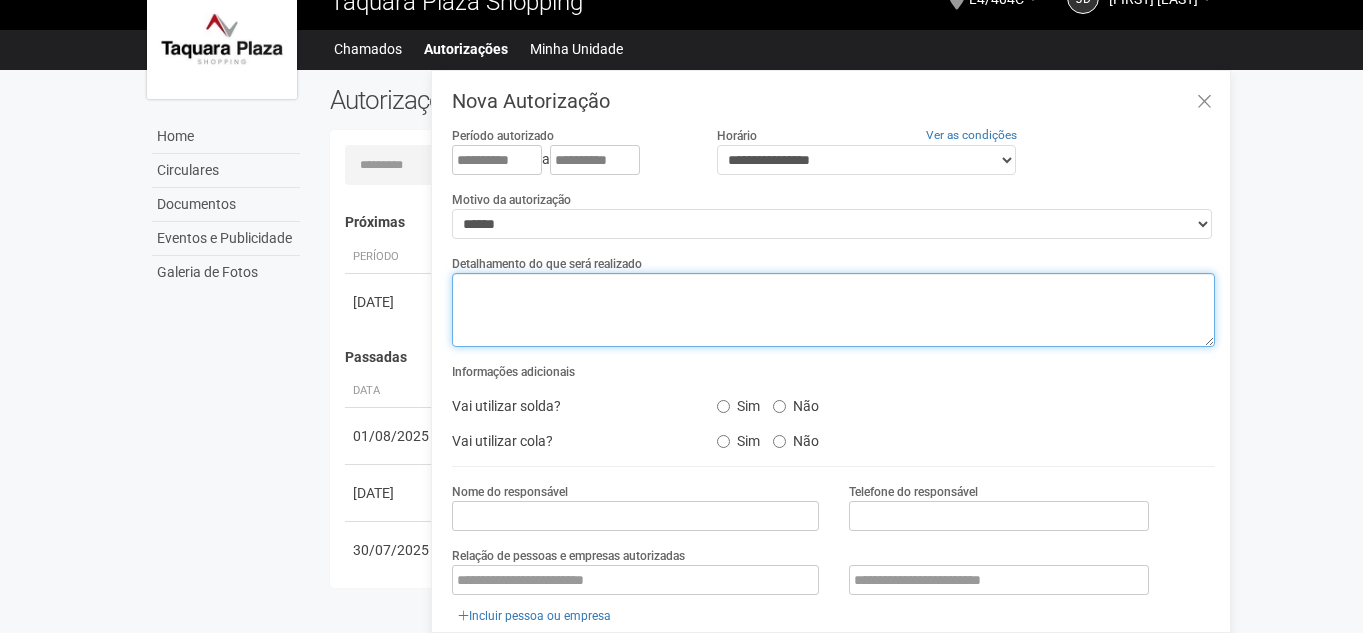 click at bounding box center (833, 310) 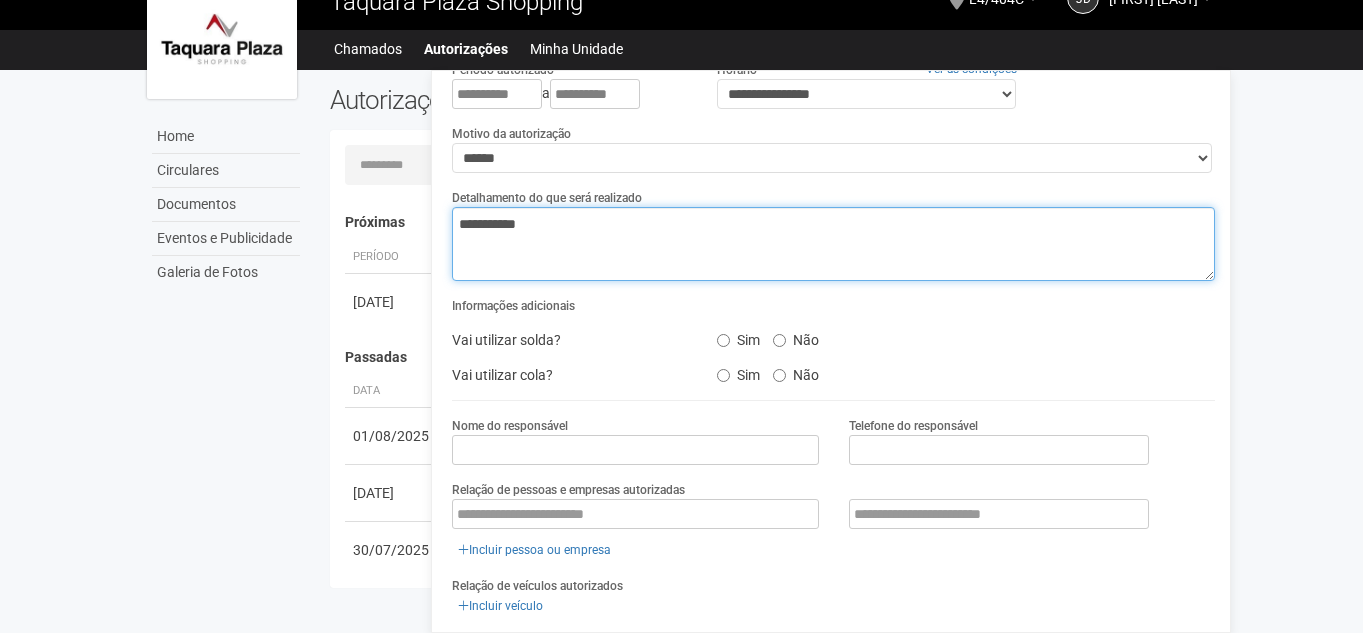 scroll, scrollTop: 200, scrollLeft: 0, axis: vertical 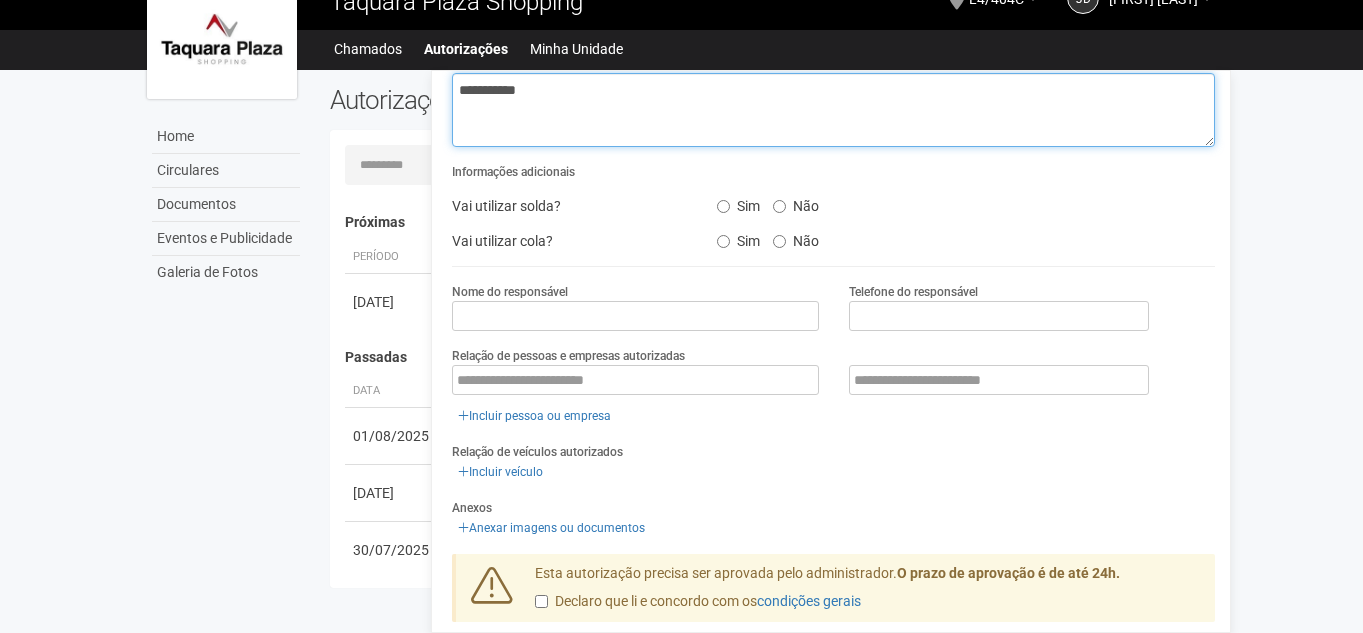 type on "**********" 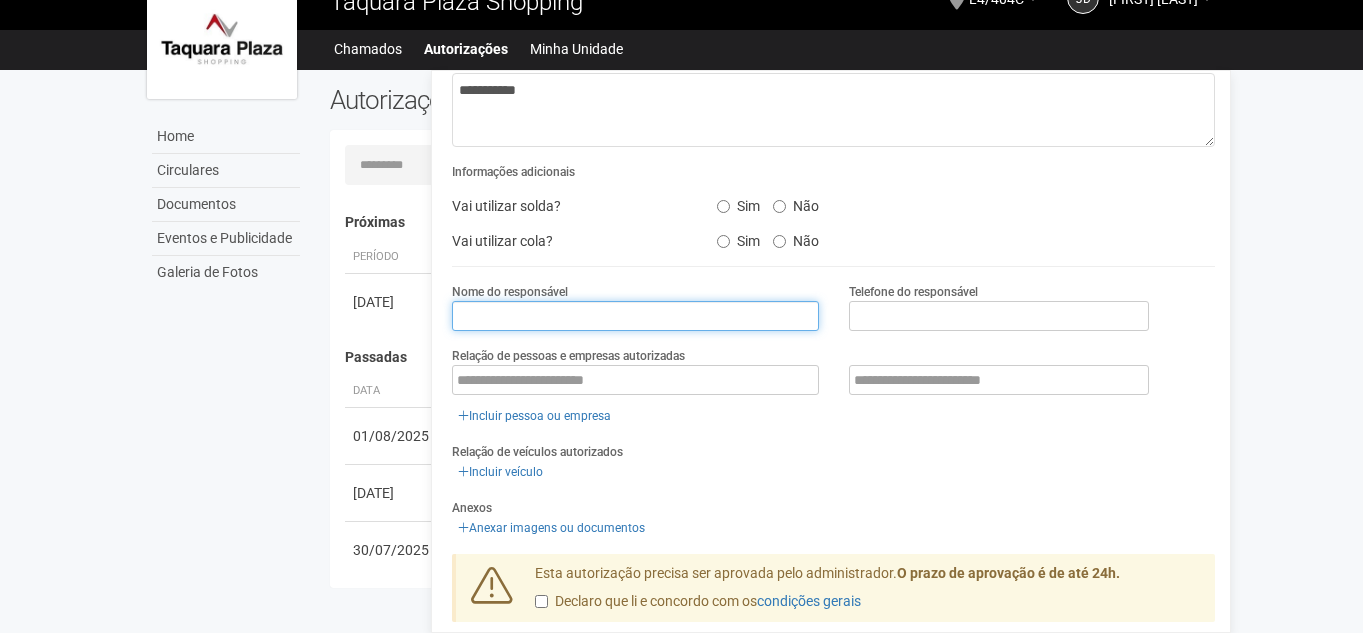 click at bounding box center [635, 316] 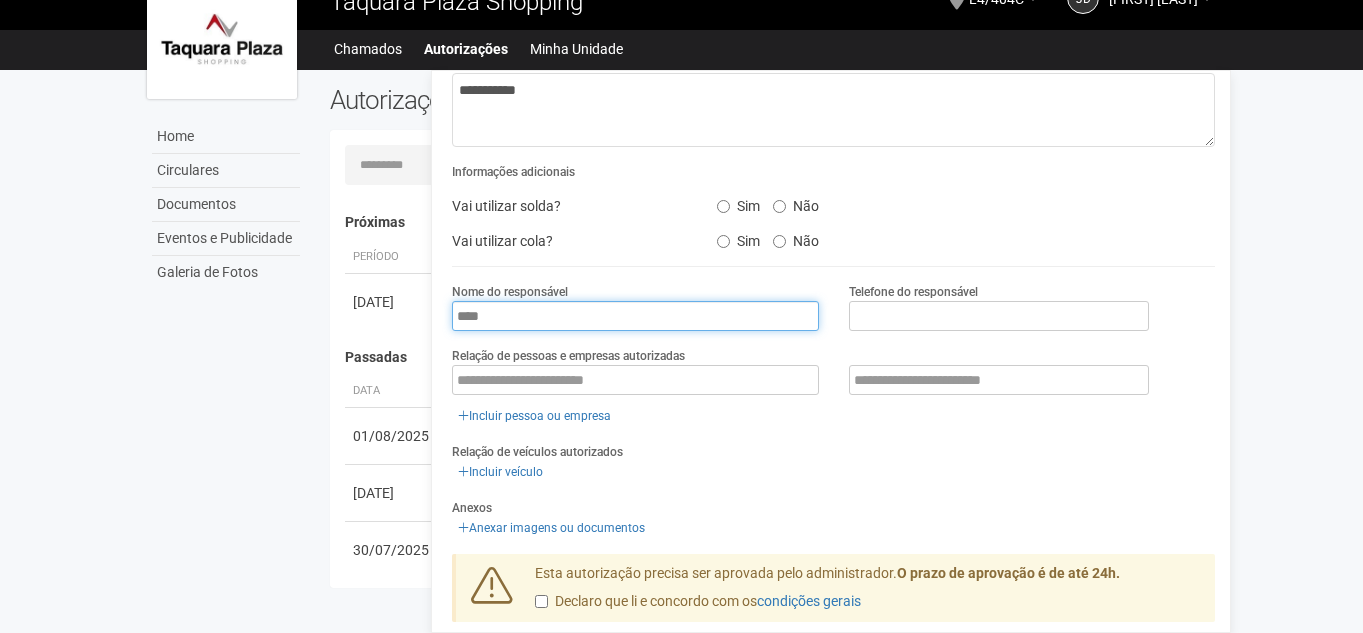 type on "*******" 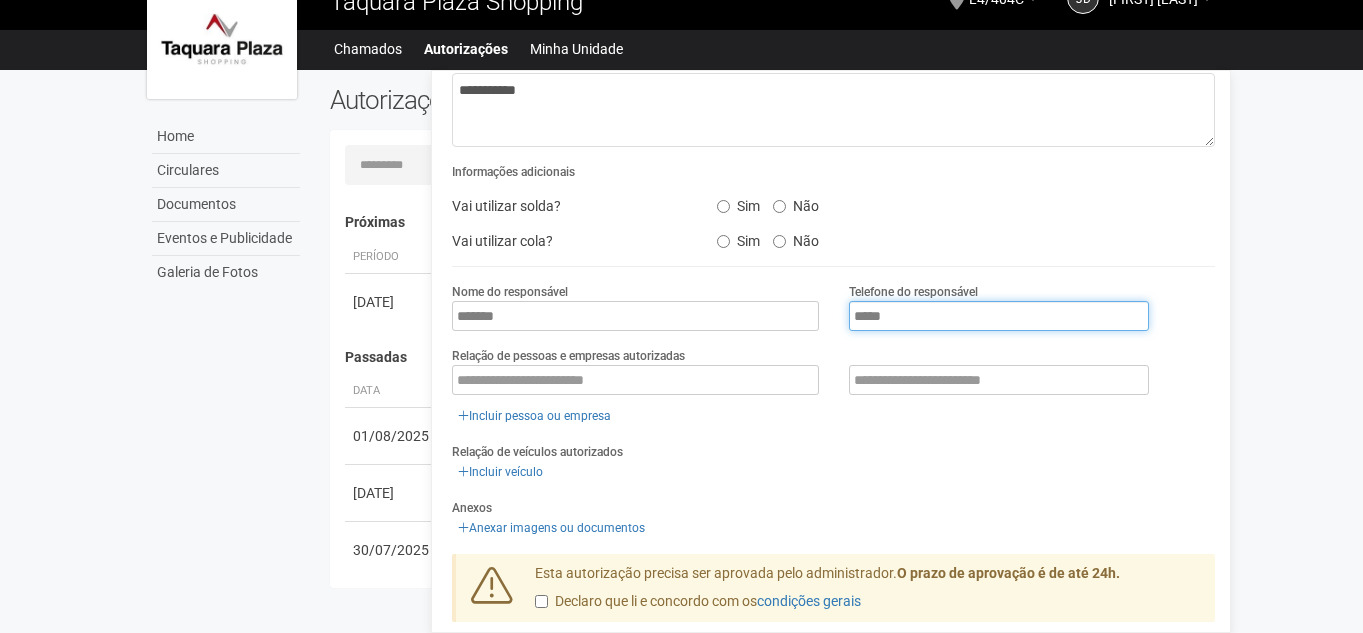 type on "**********" 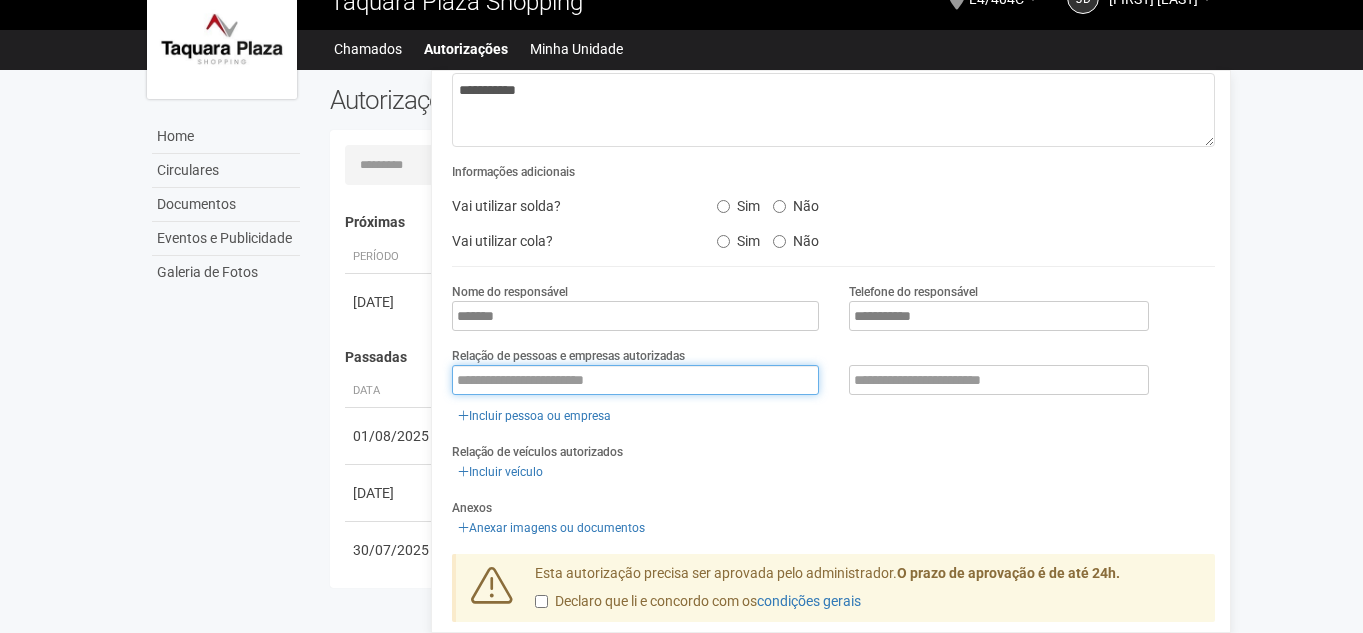 paste on "**********" 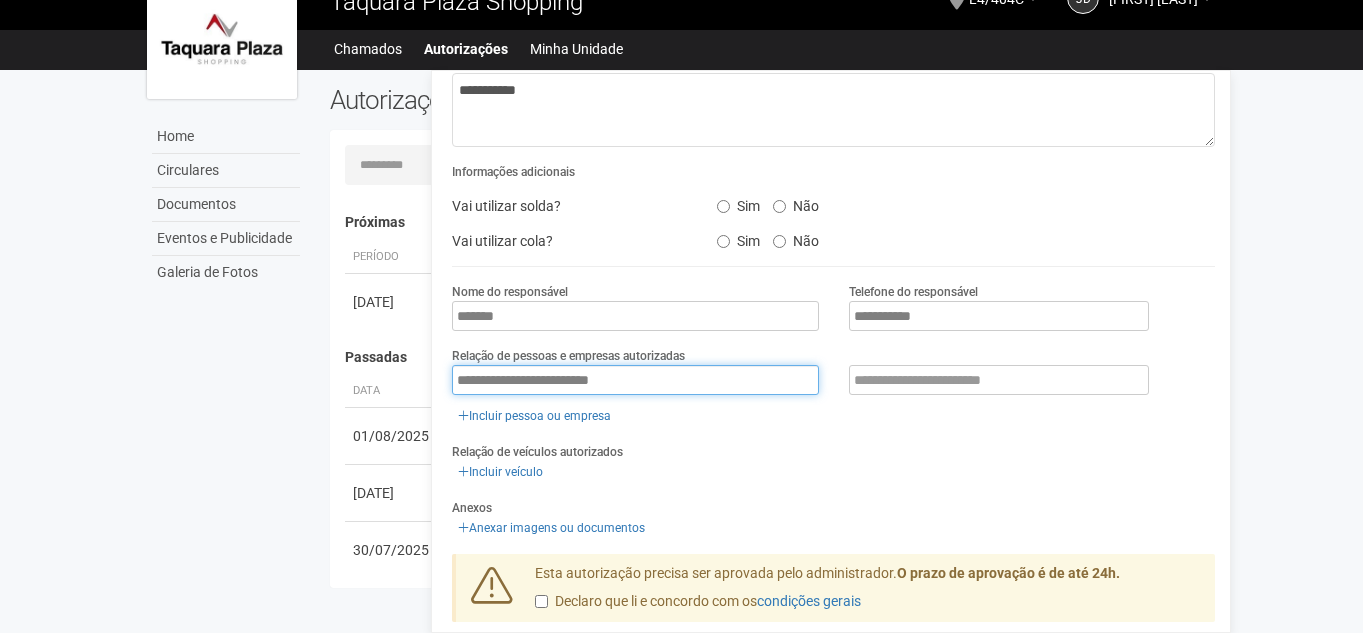 type on "**********" 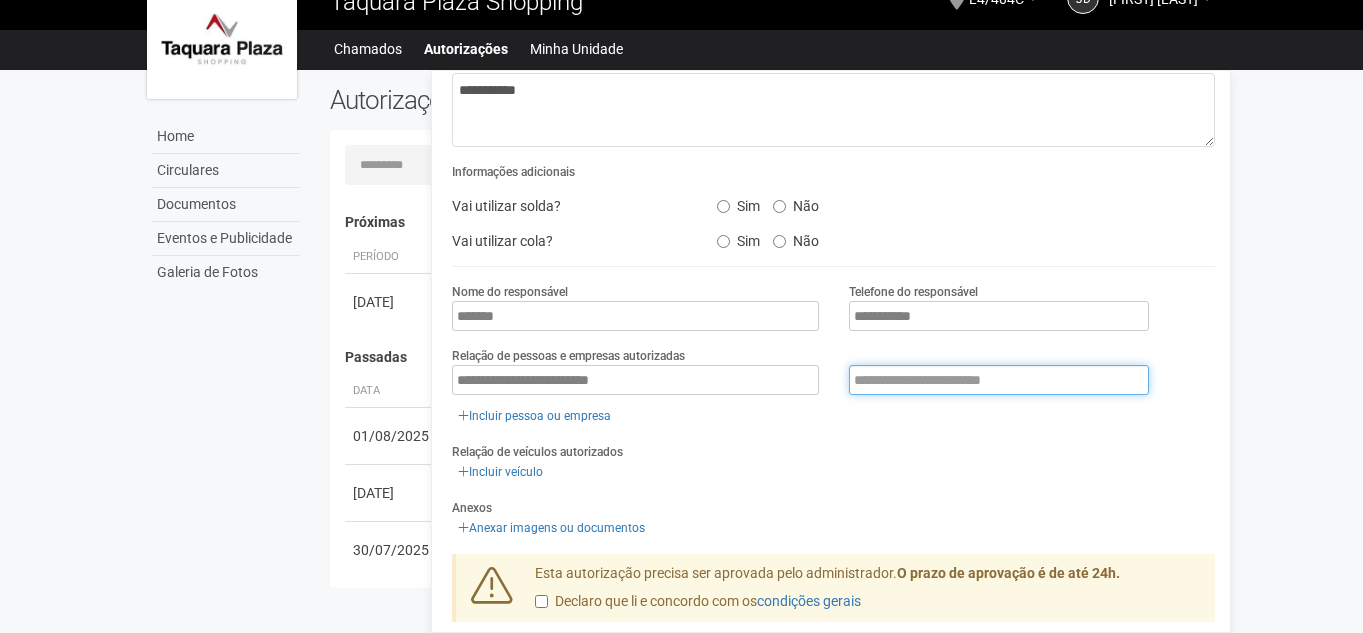 paste on "**********" 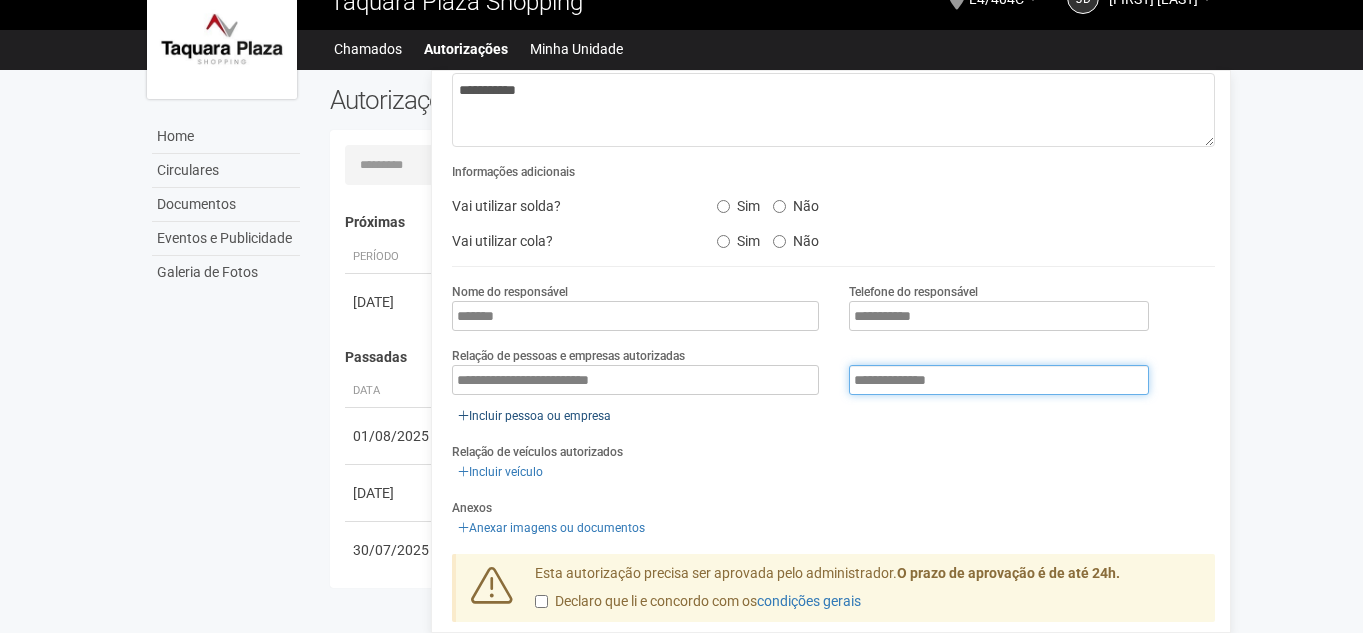type on "**********" 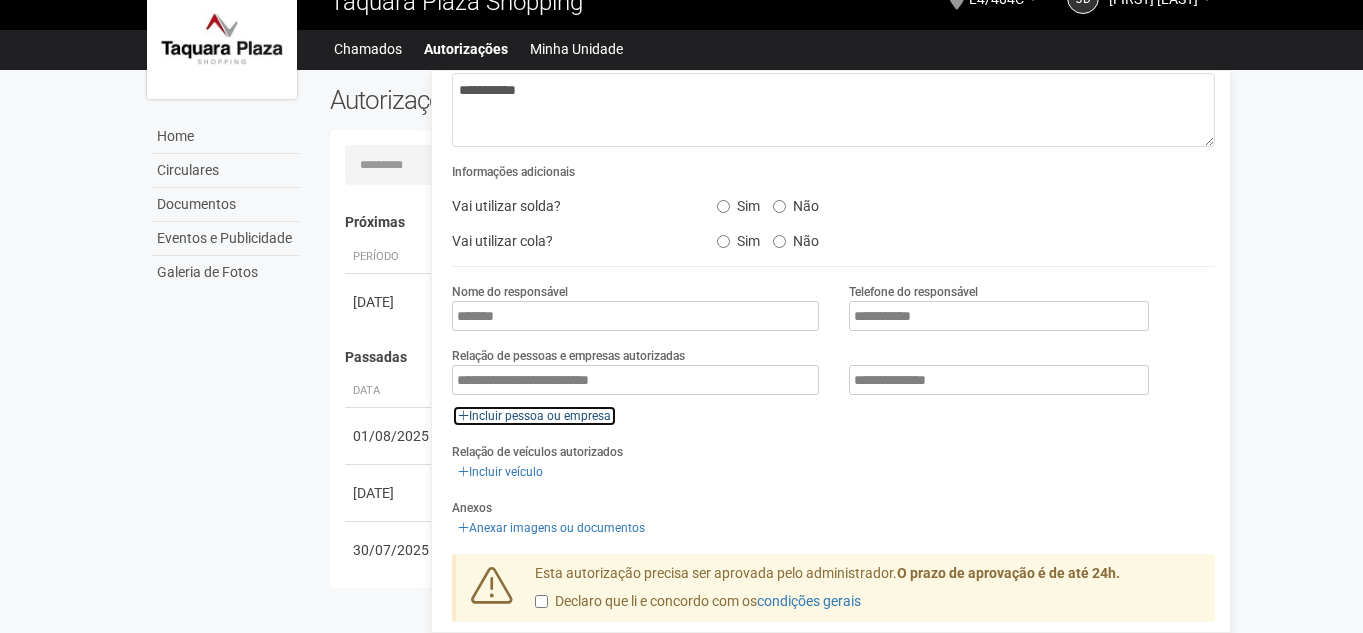 click on "Incluir pessoa ou empresa" at bounding box center (534, 416) 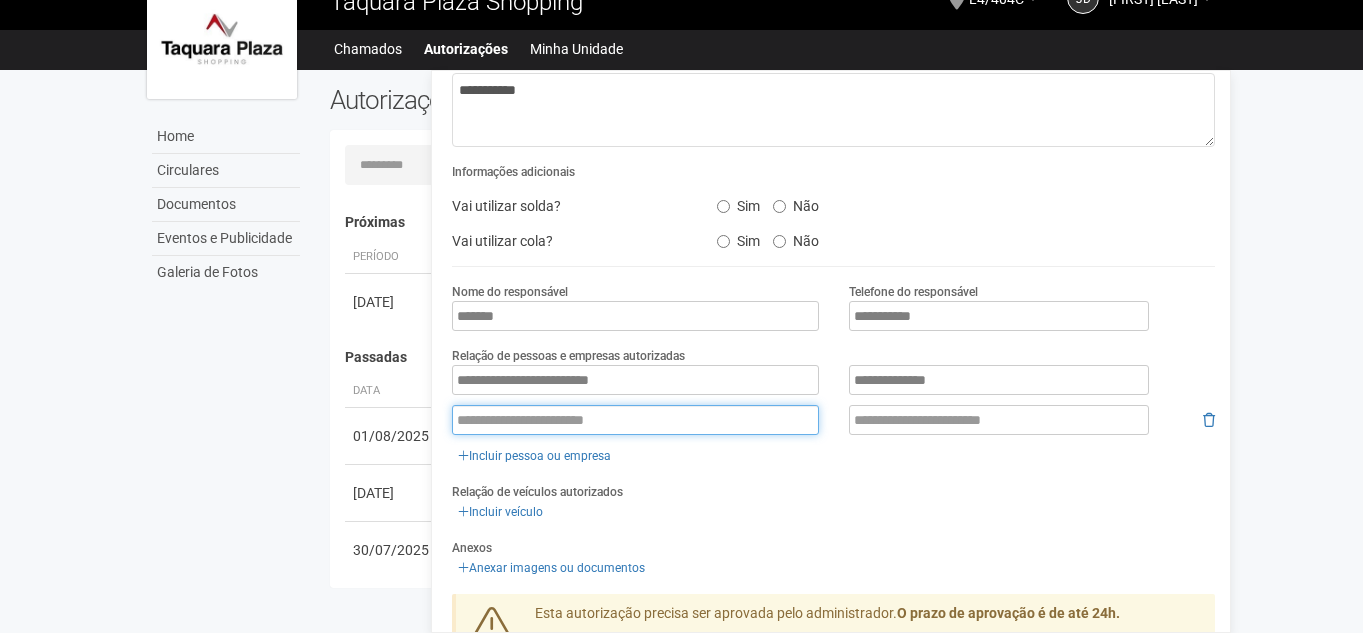 click at bounding box center (635, 420) 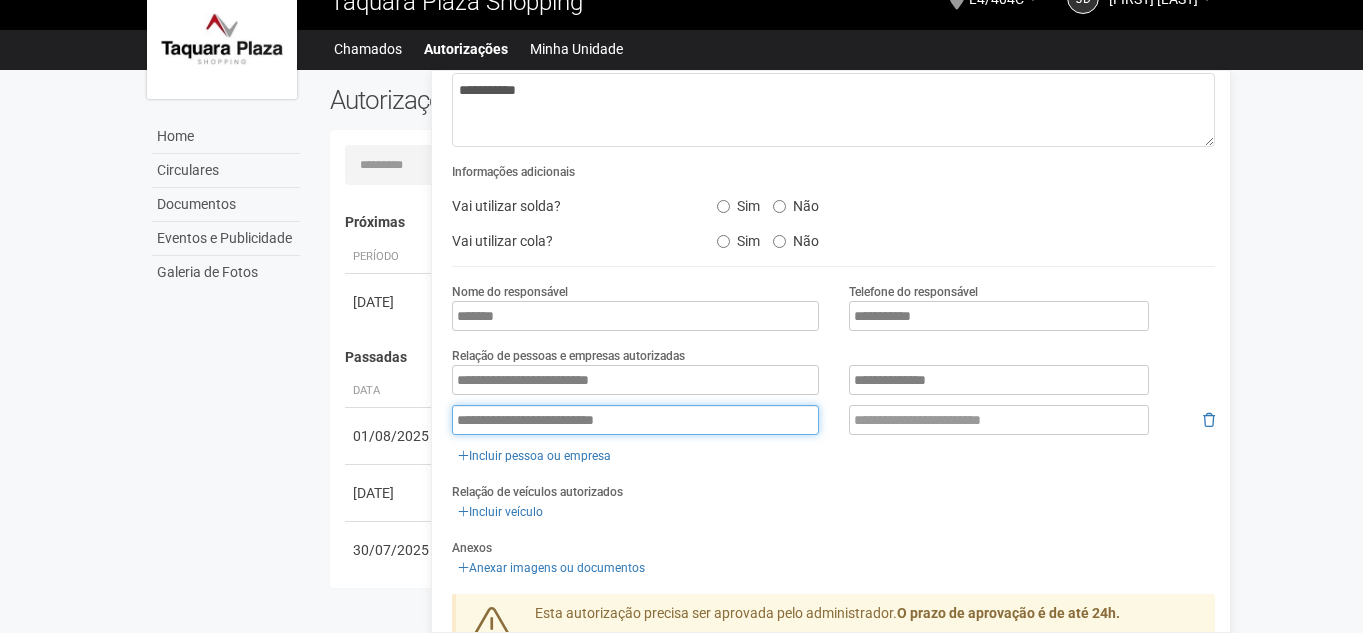 type on "**********" 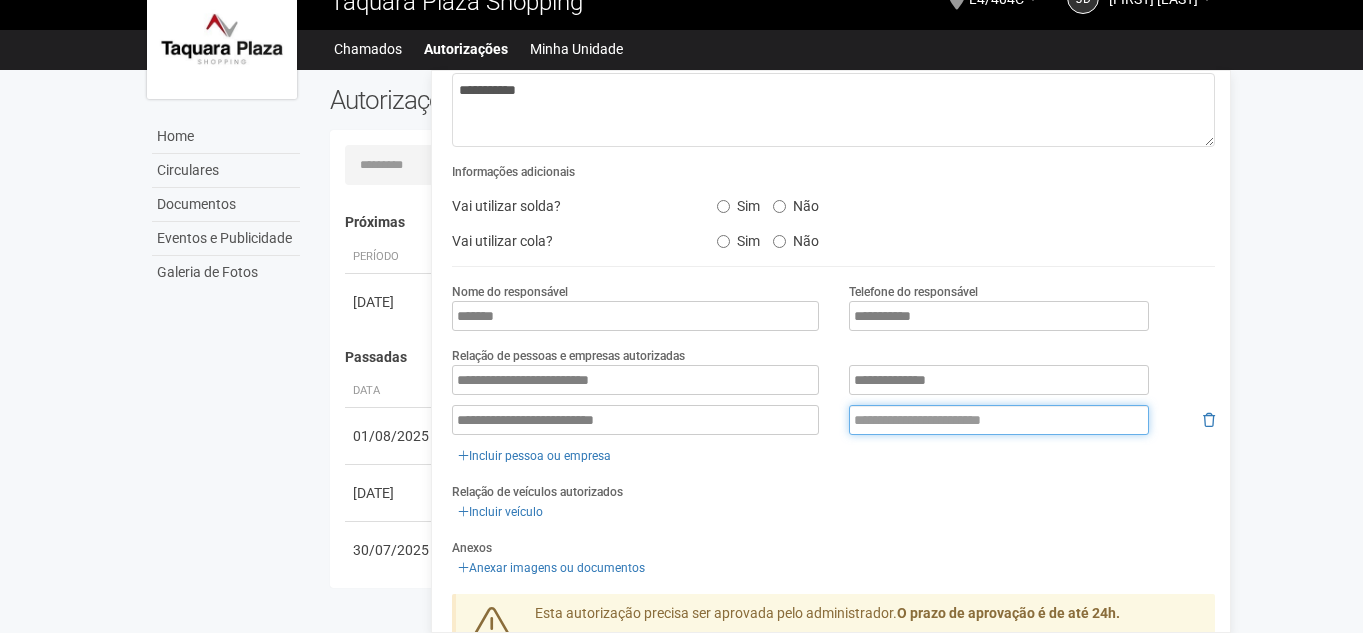 paste on "**********" 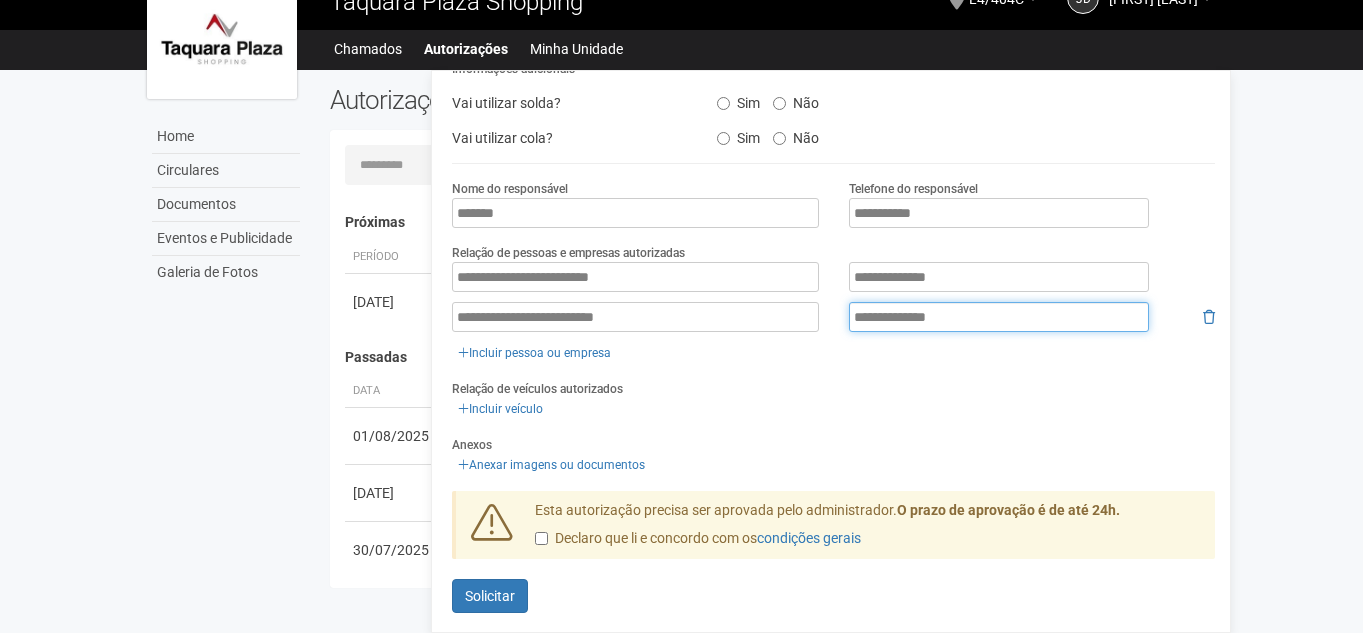 scroll, scrollTop: 309, scrollLeft: 0, axis: vertical 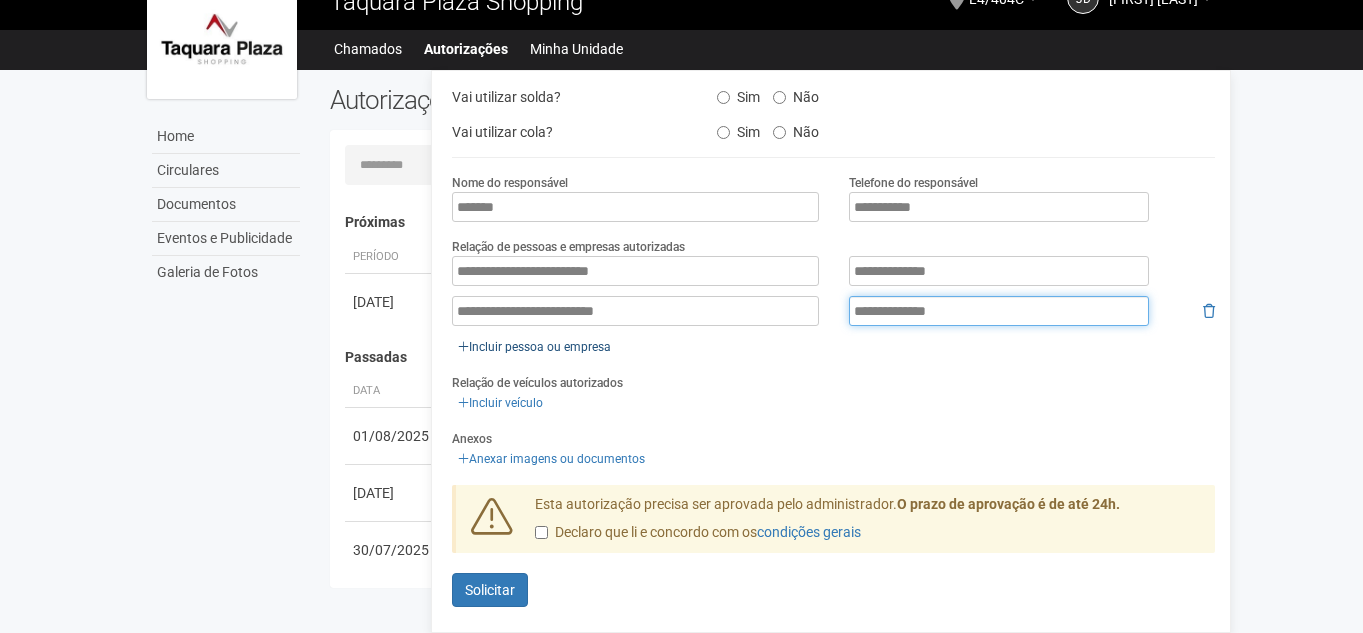 type on "**********" 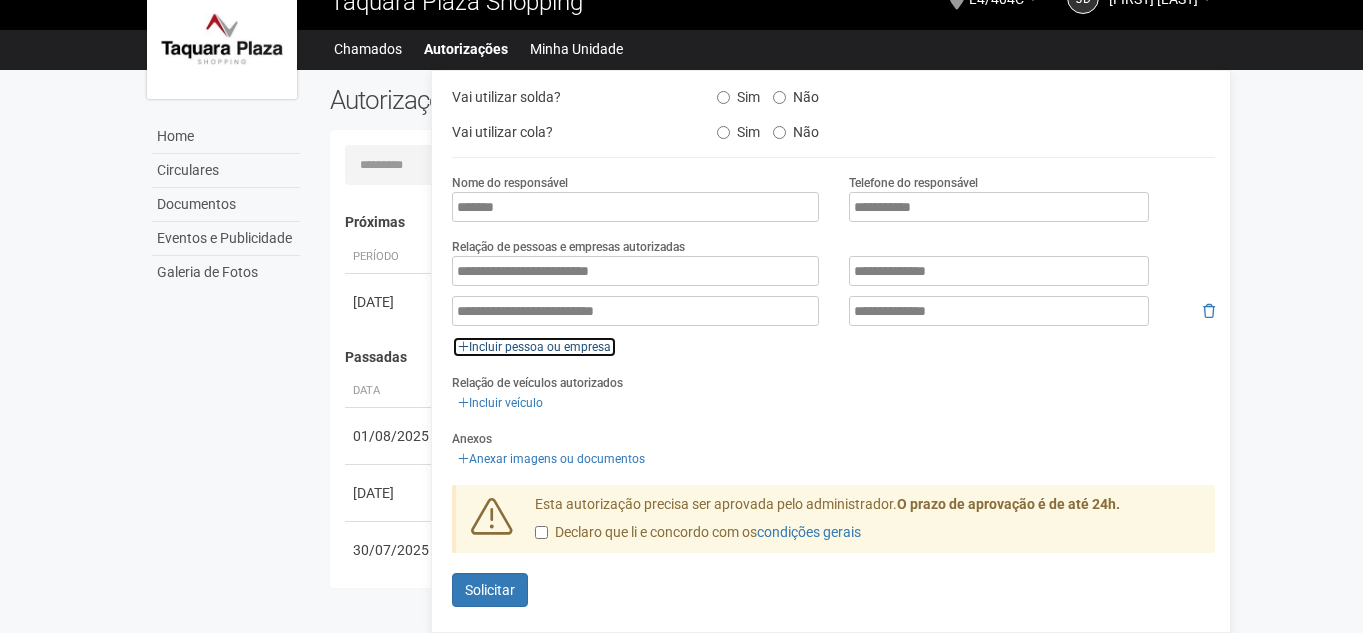 click on "Incluir pessoa ou empresa" at bounding box center [534, 347] 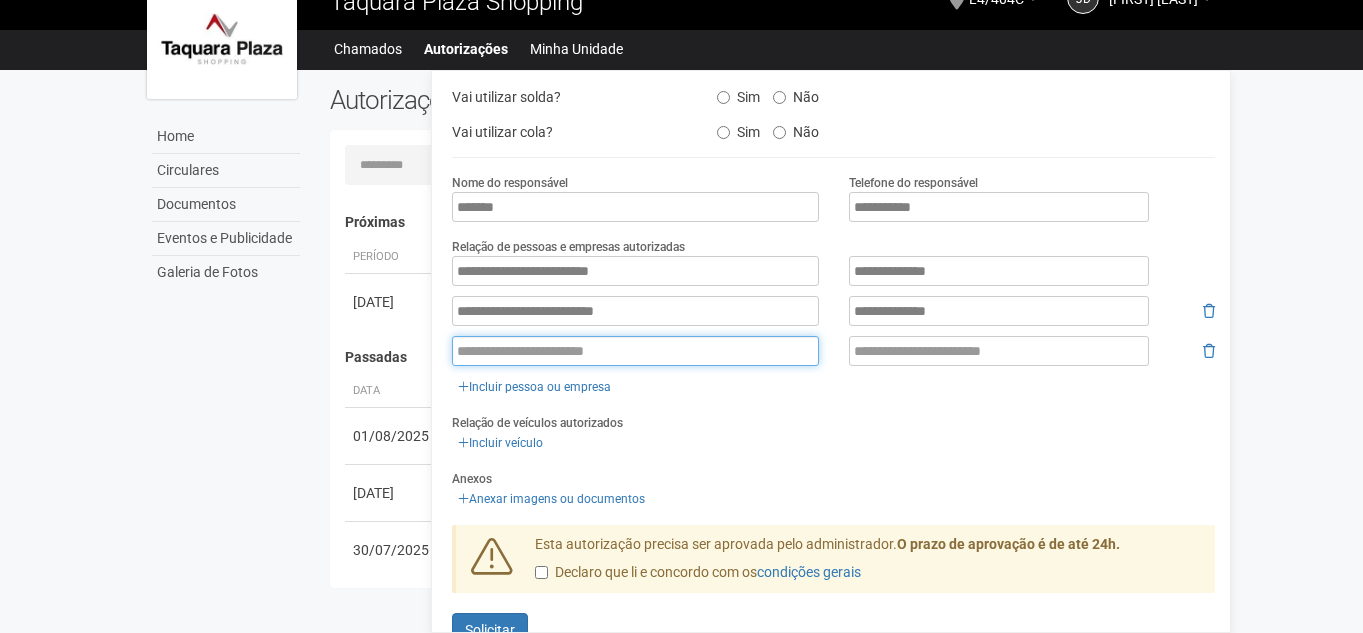 click at bounding box center [635, 351] 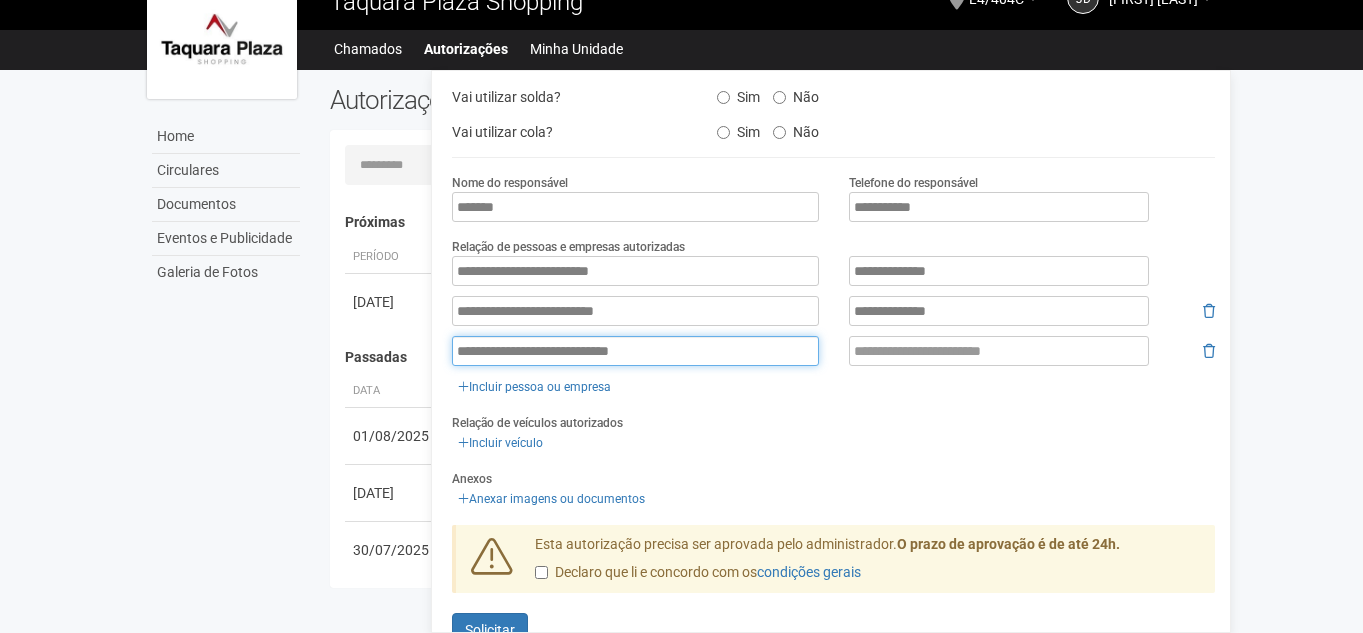 type on "**********" 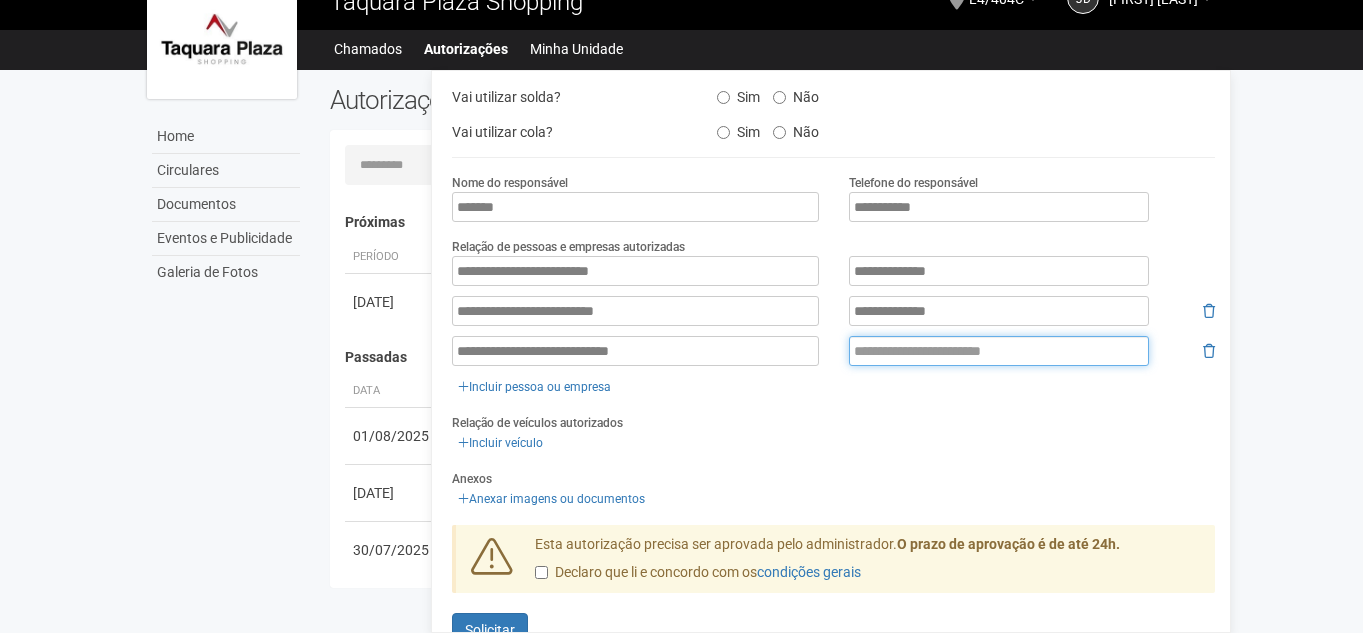 paste on "**********" 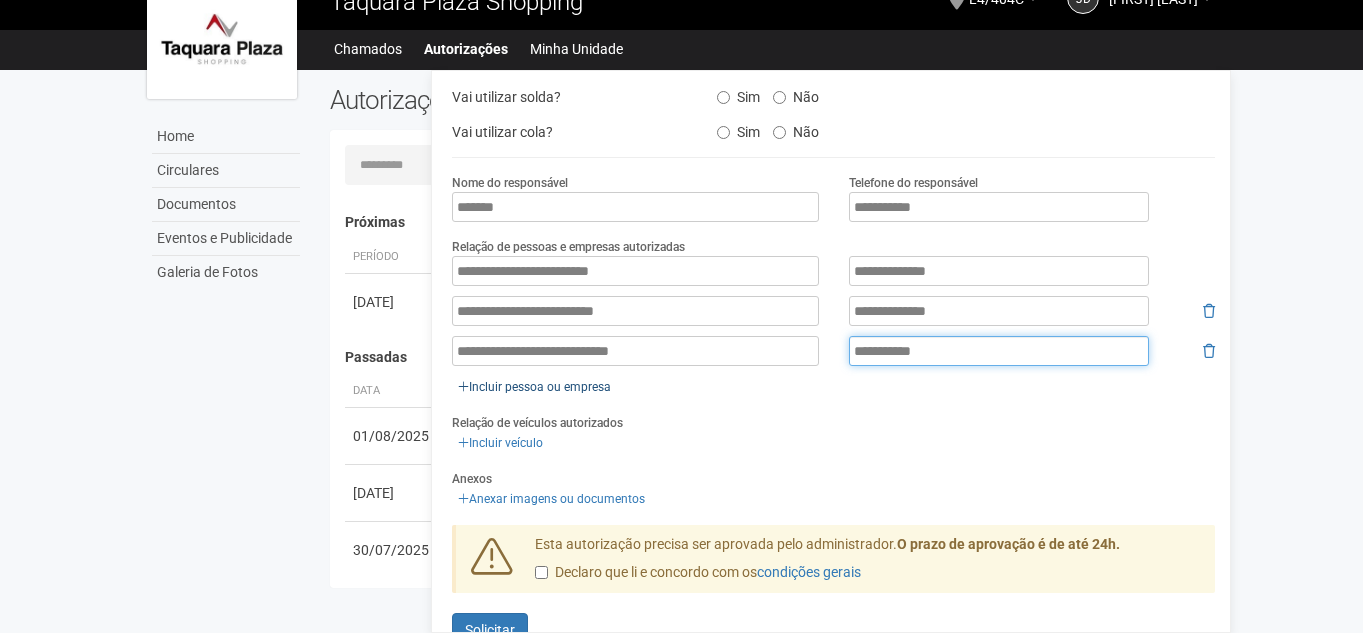 type on "**********" 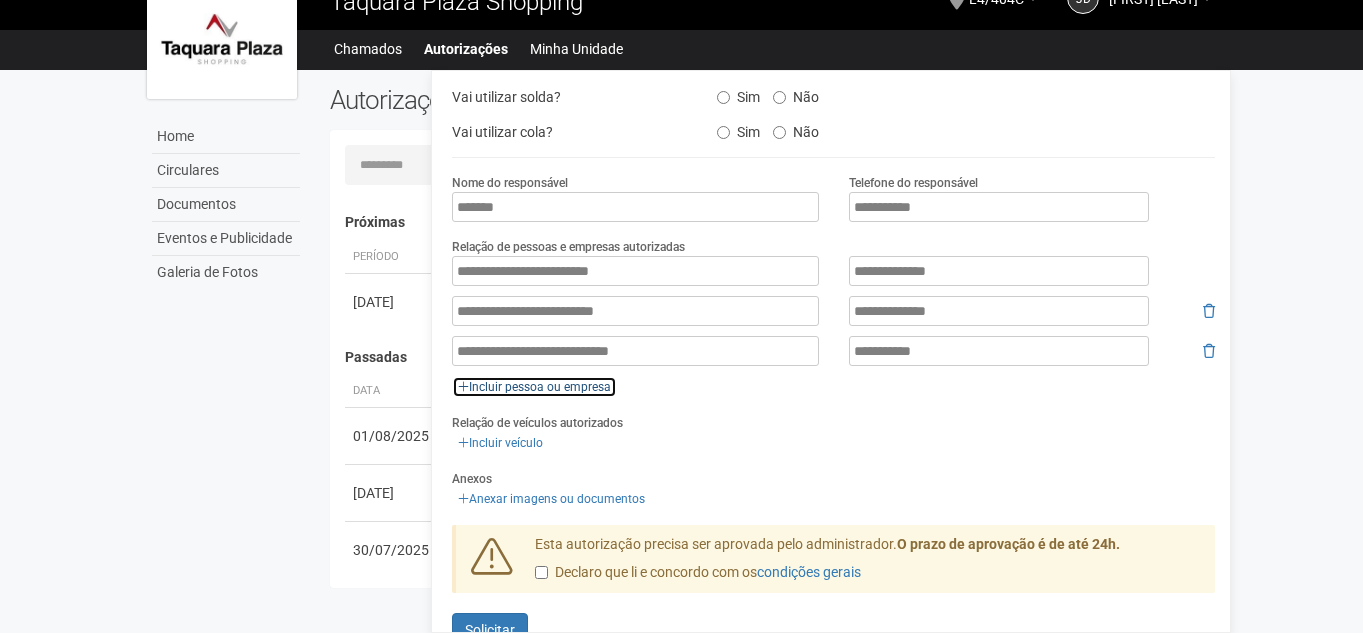 click on "Incluir pessoa ou empresa" at bounding box center (534, 387) 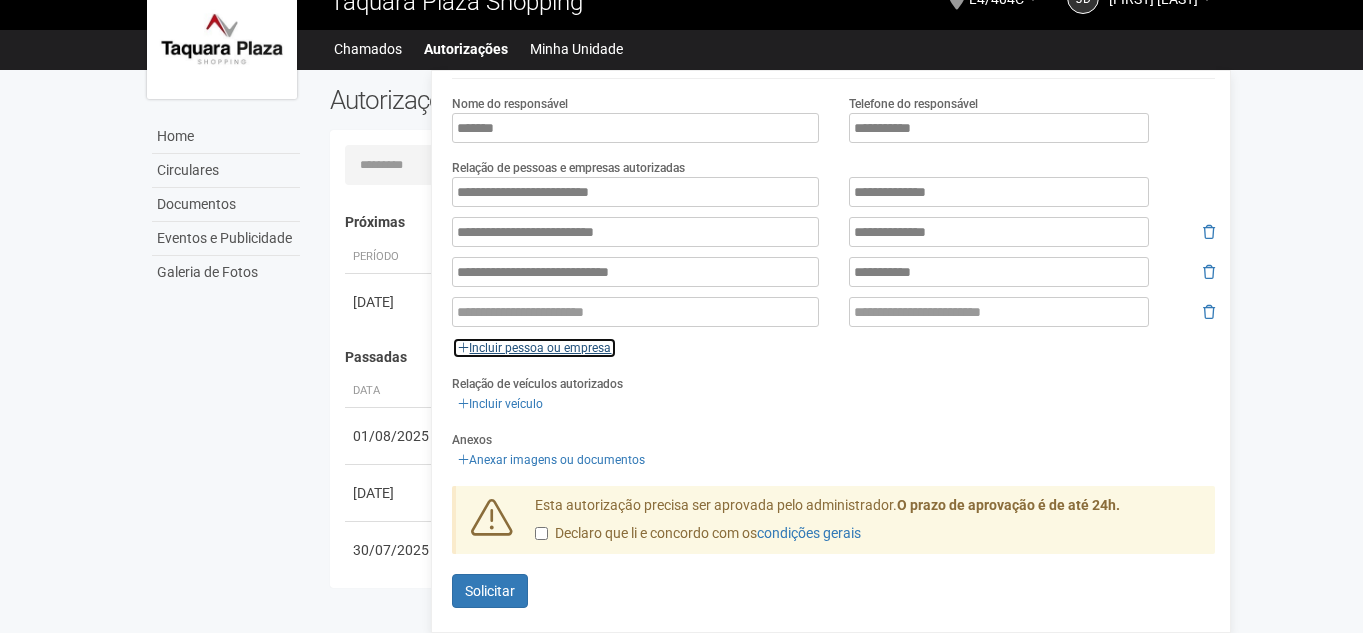 scroll, scrollTop: 389, scrollLeft: 0, axis: vertical 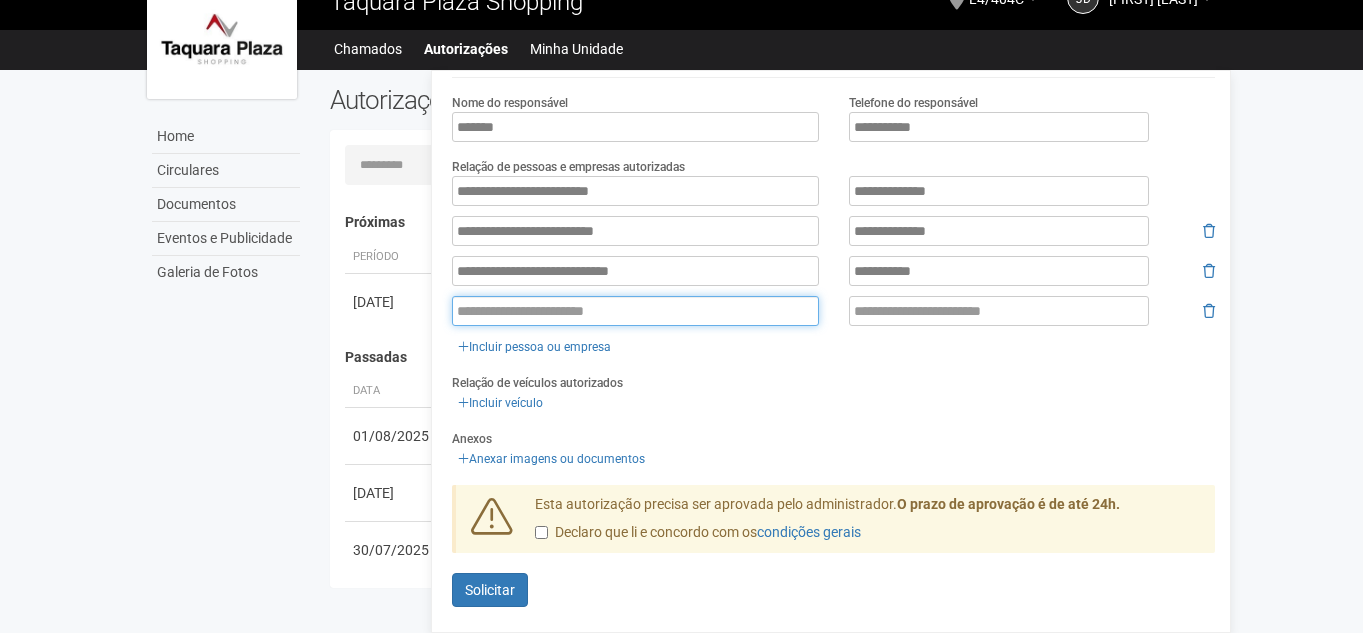 click at bounding box center (635, 311) 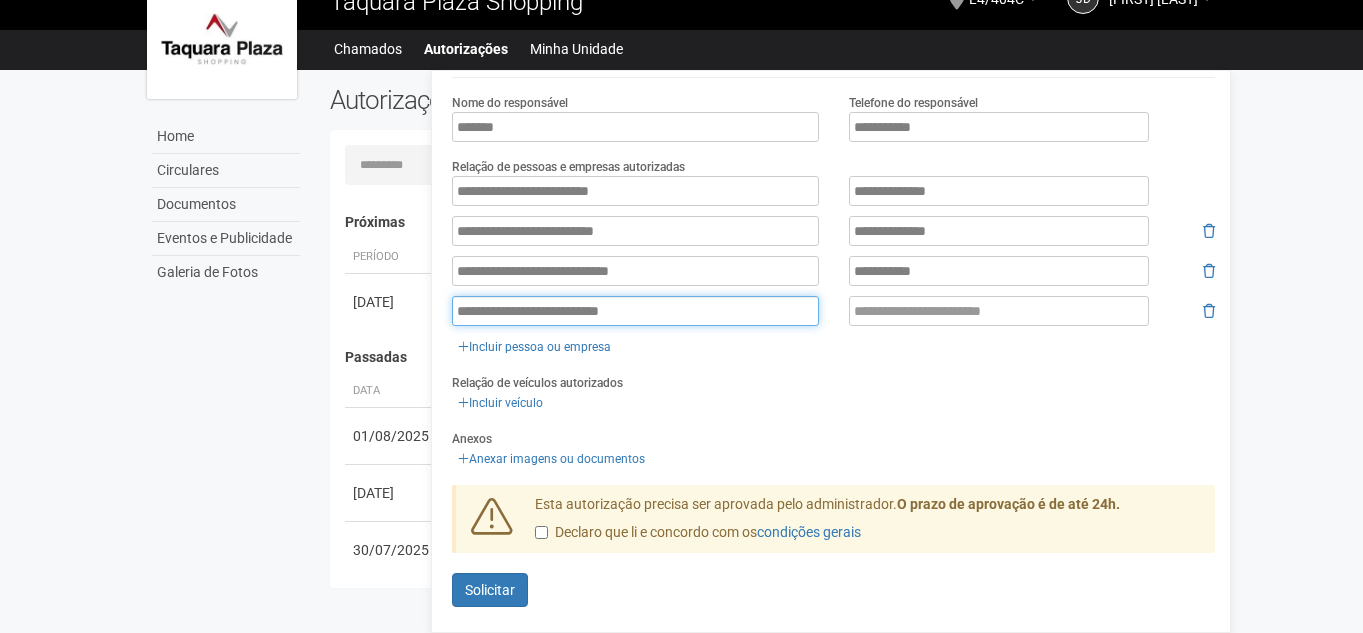 type on "**********" 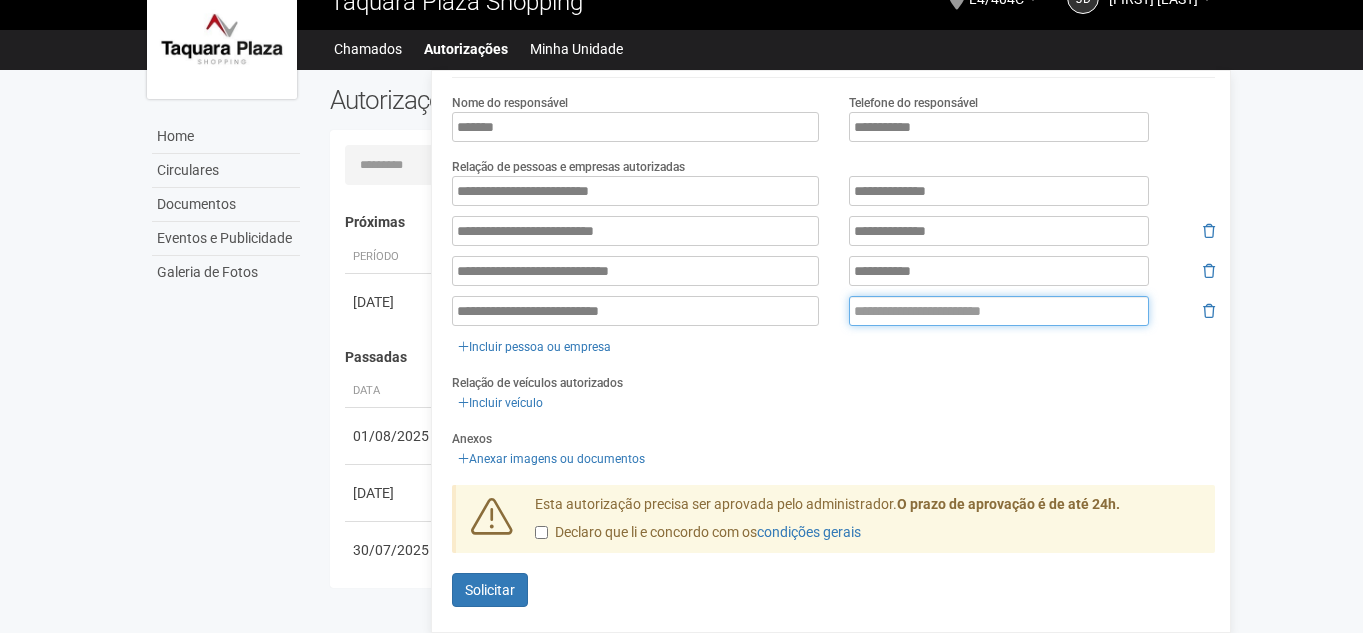 paste on "**********" 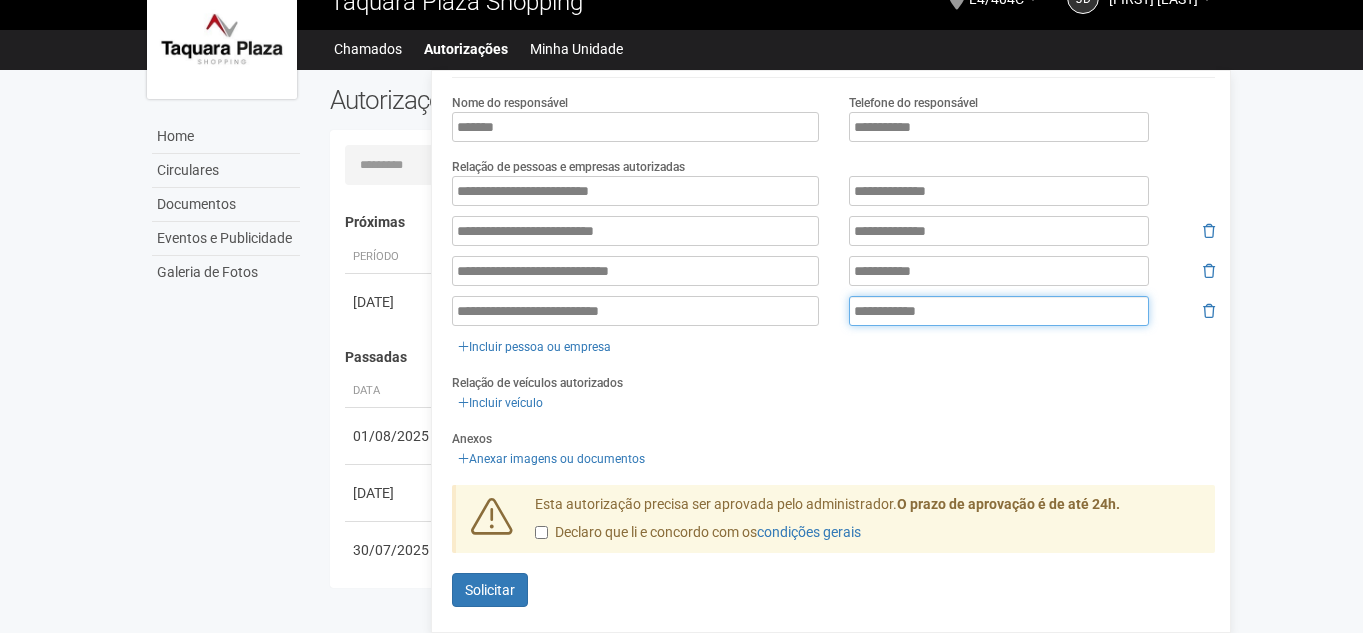 type on "**********" 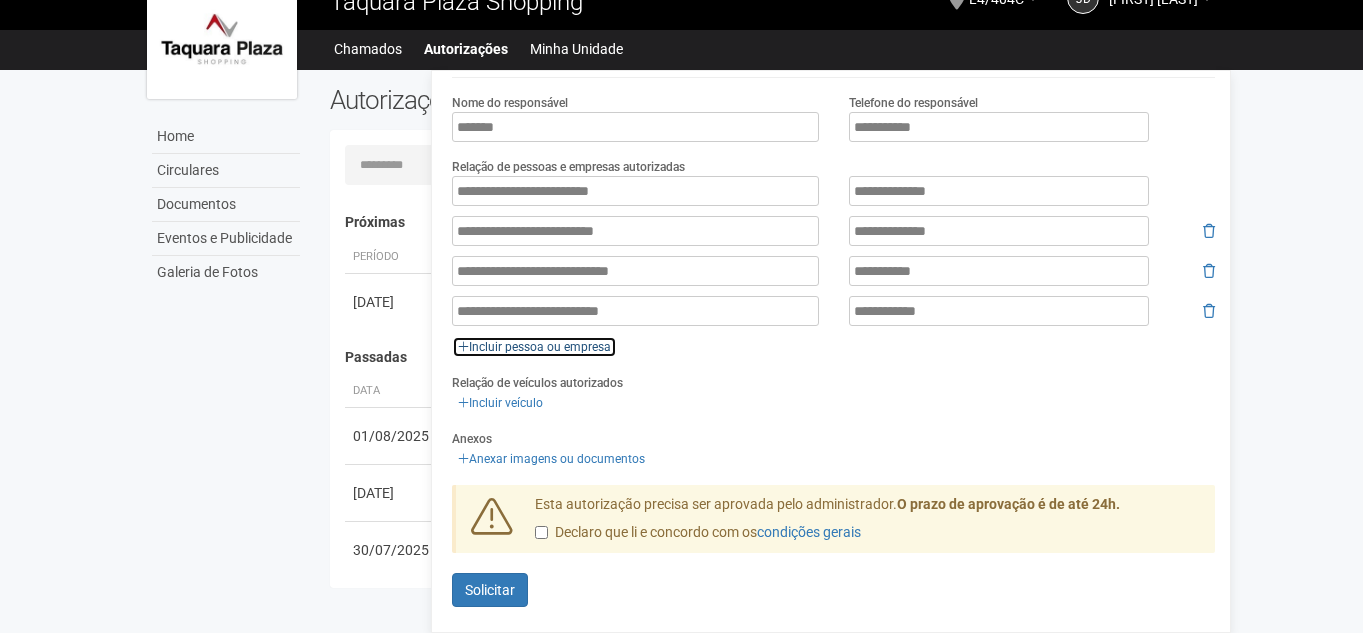 click on "Incluir pessoa ou empresa" at bounding box center (534, 347) 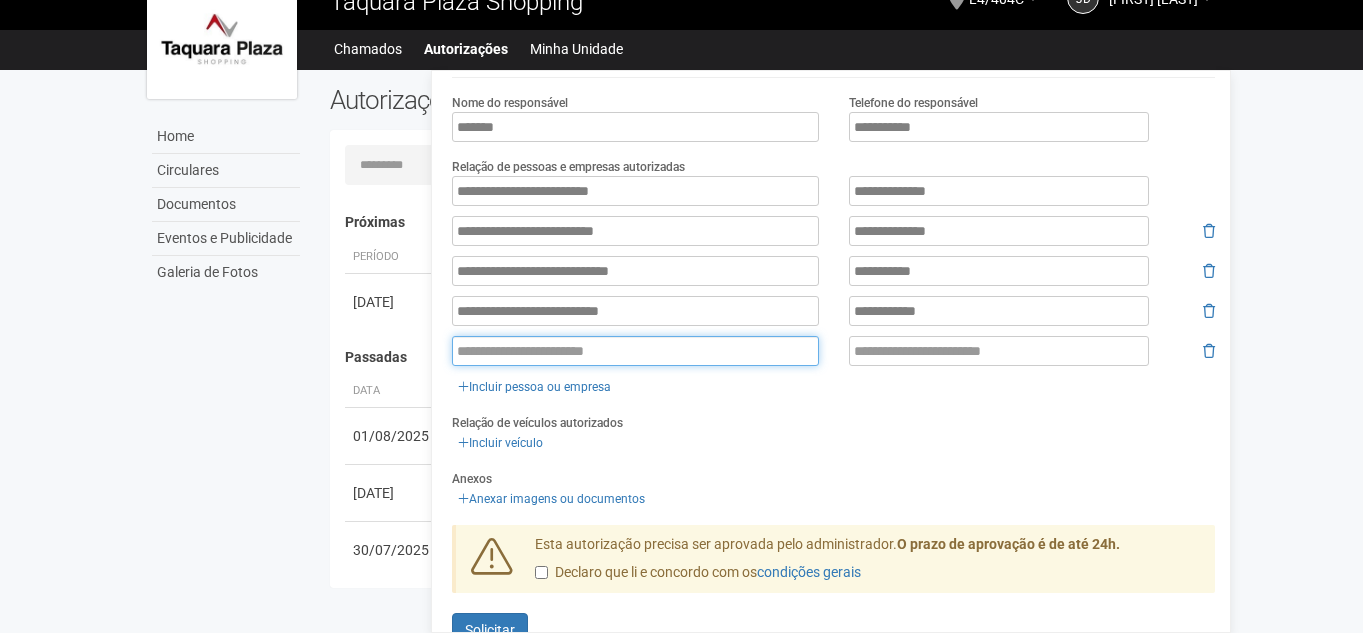 click at bounding box center [635, 351] 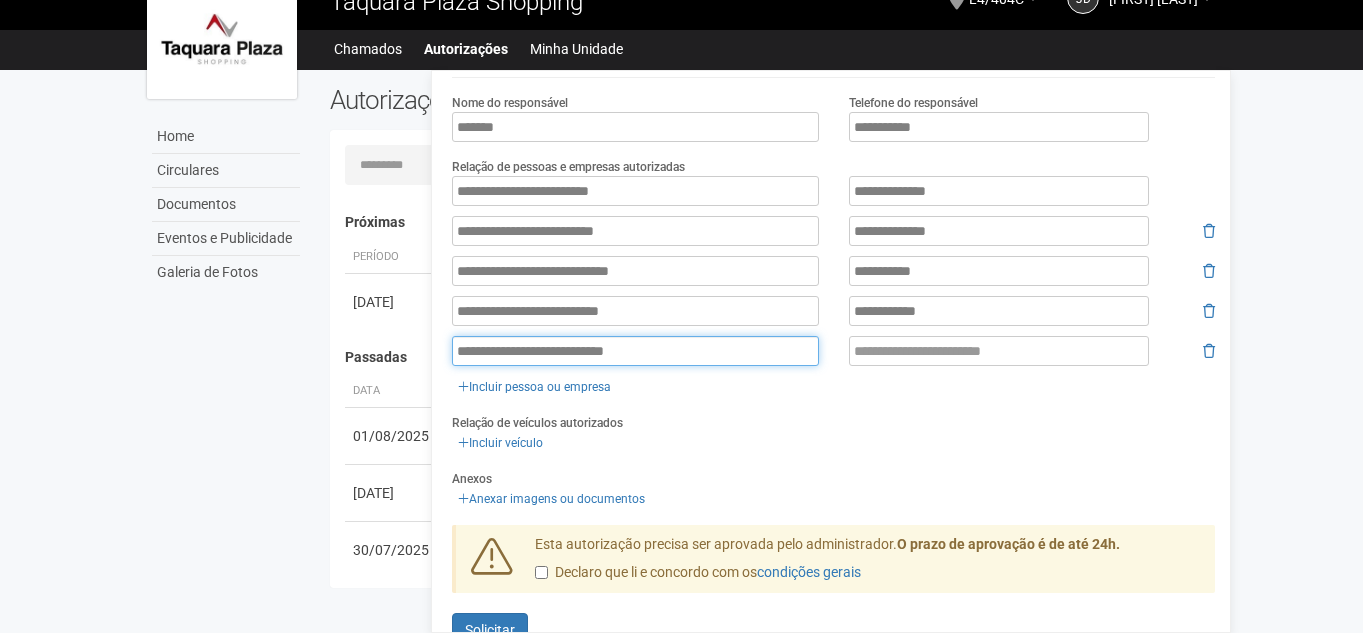 type on "**********" 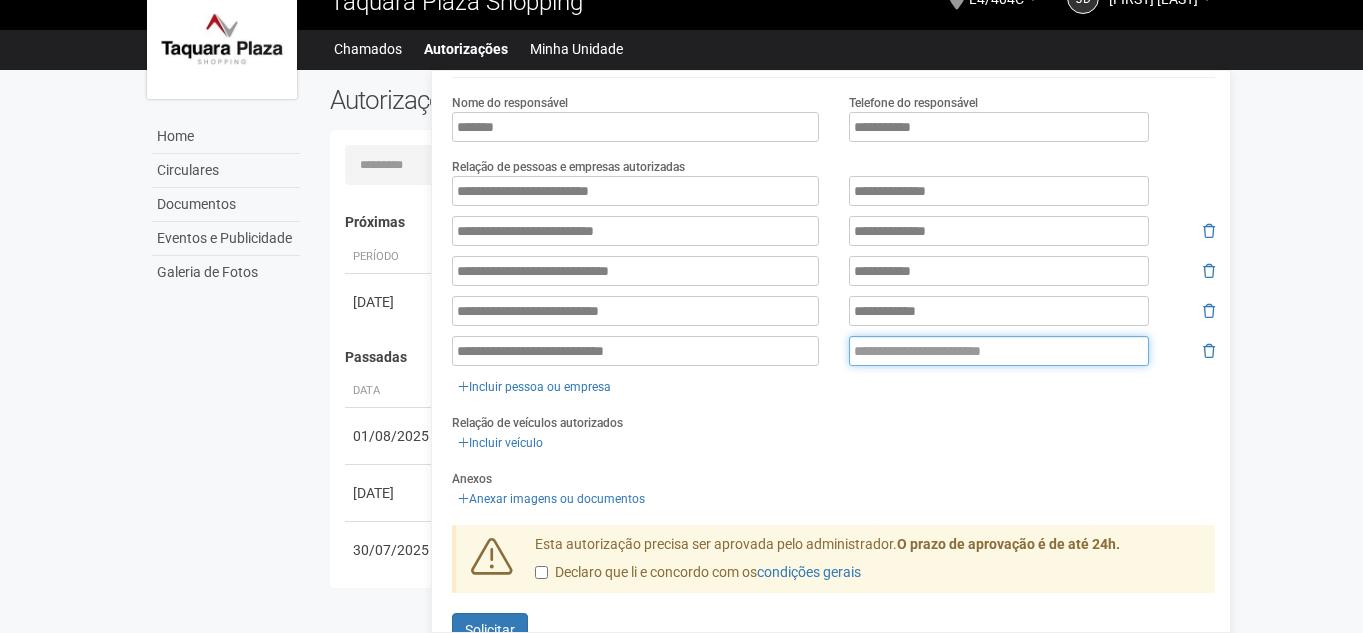paste on "**********" 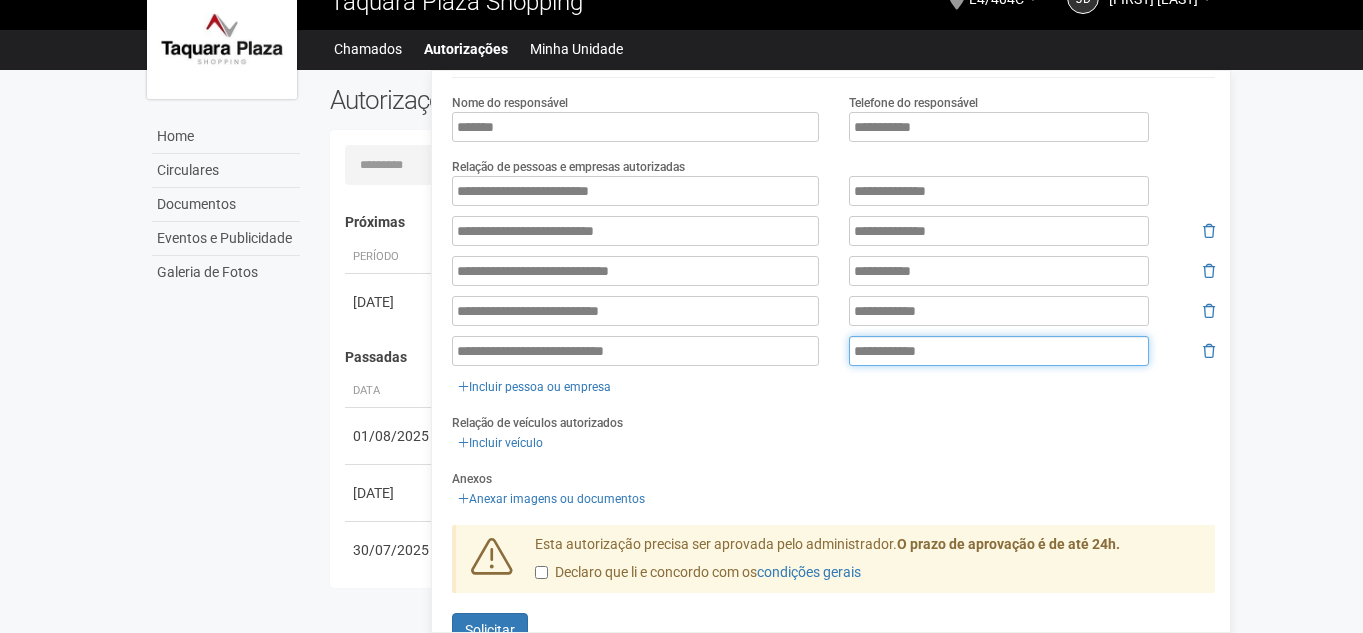 type on "**********" 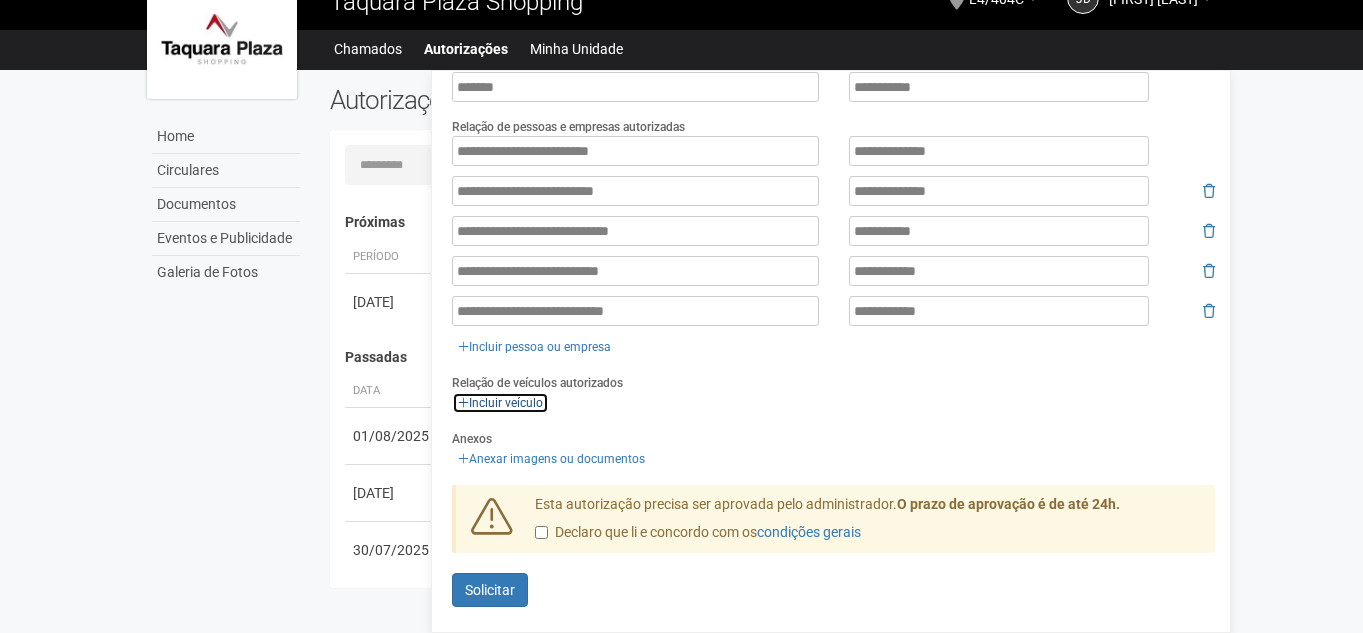 click on "Incluir veículo" at bounding box center [500, 403] 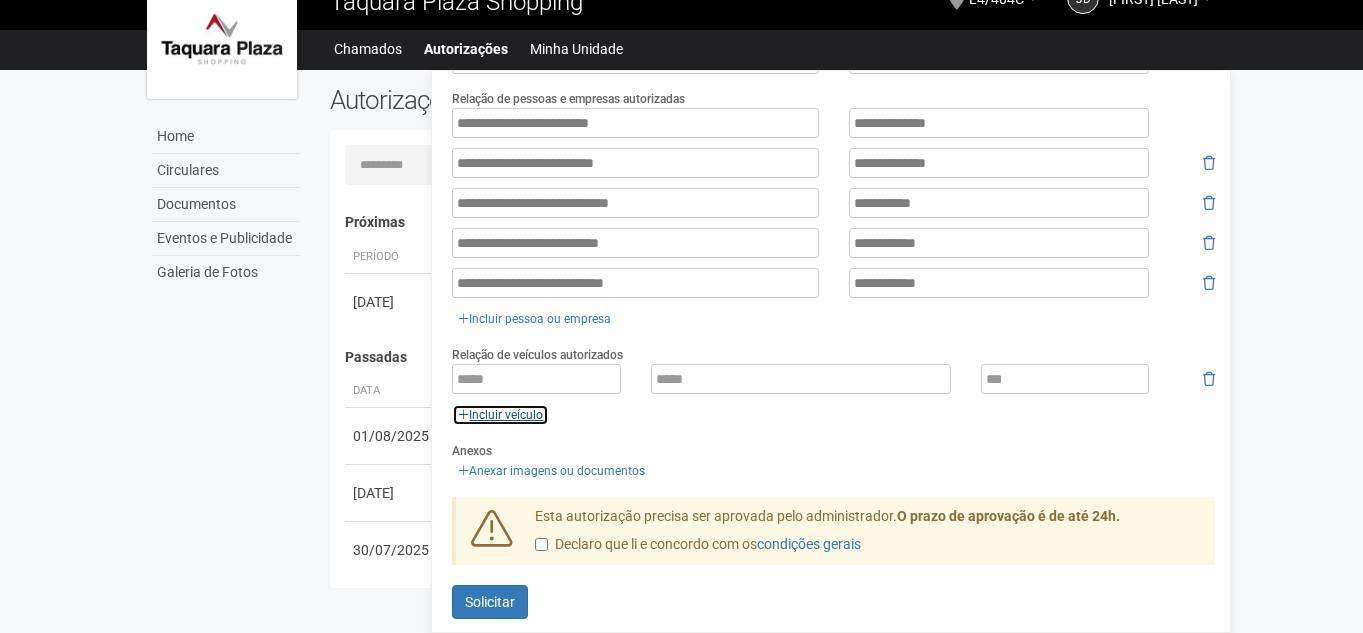 scroll, scrollTop: 469, scrollLeft: 0, axis: vertical 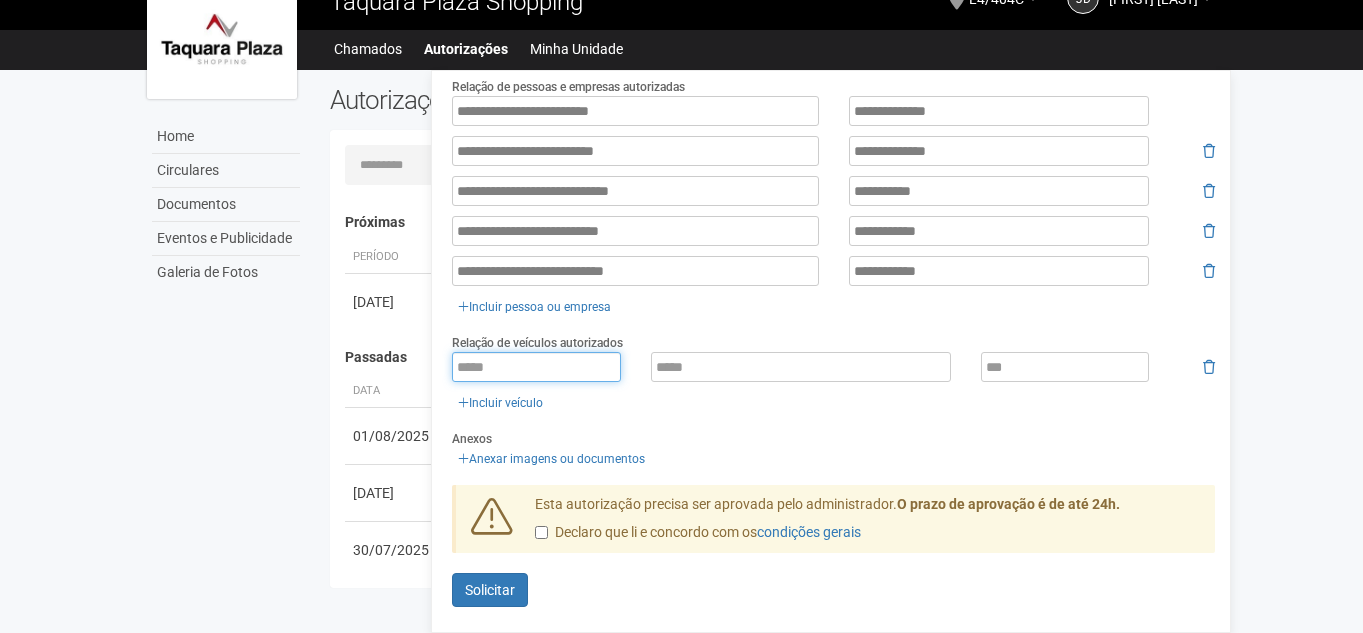 click at bounding box center [536, 367] 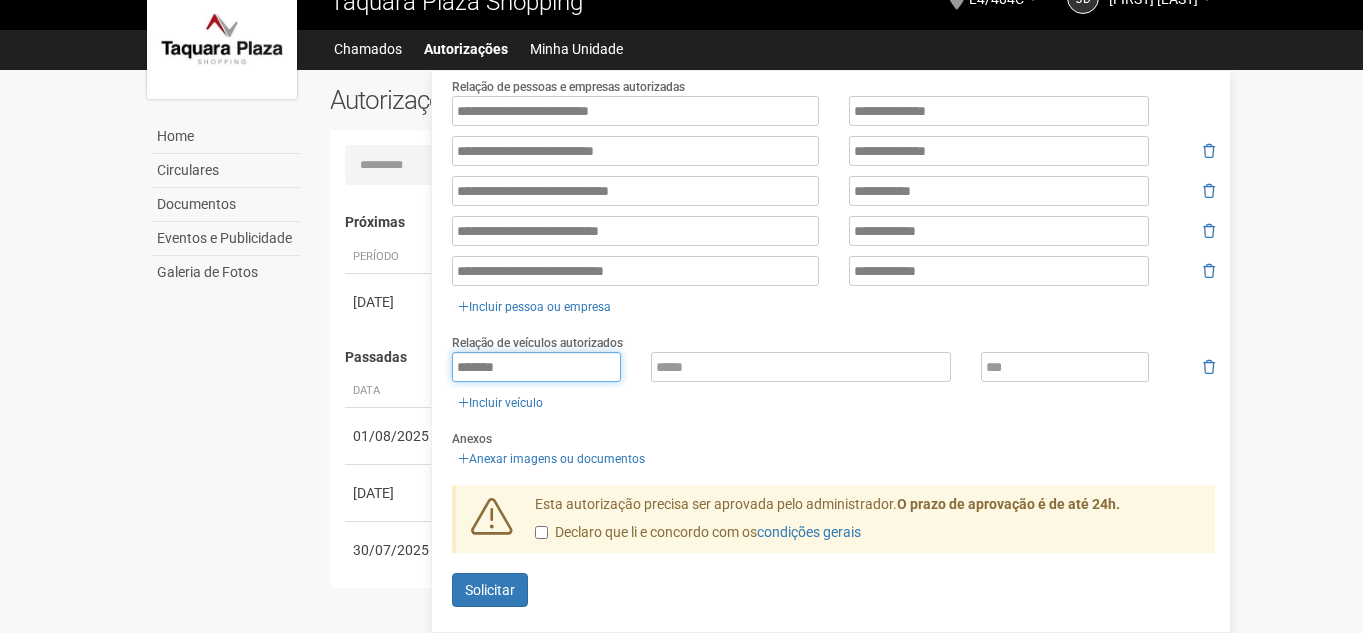 type on "*******" 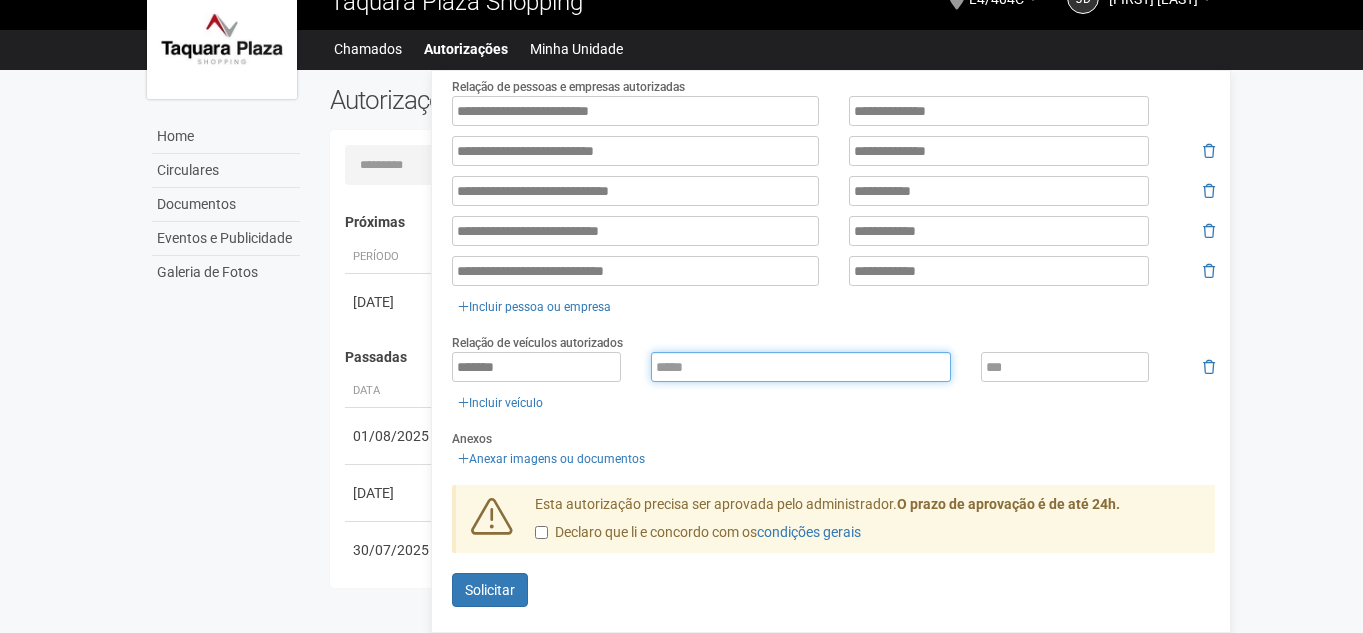 paste on "**********" 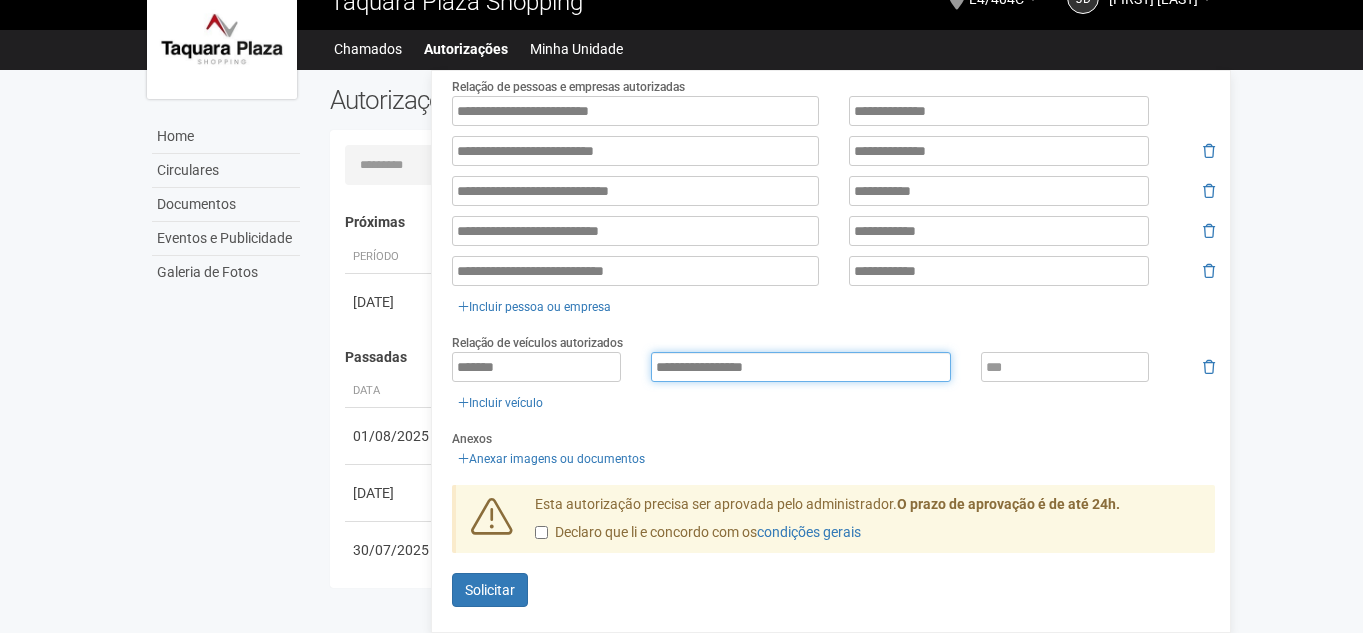 type on "**********" 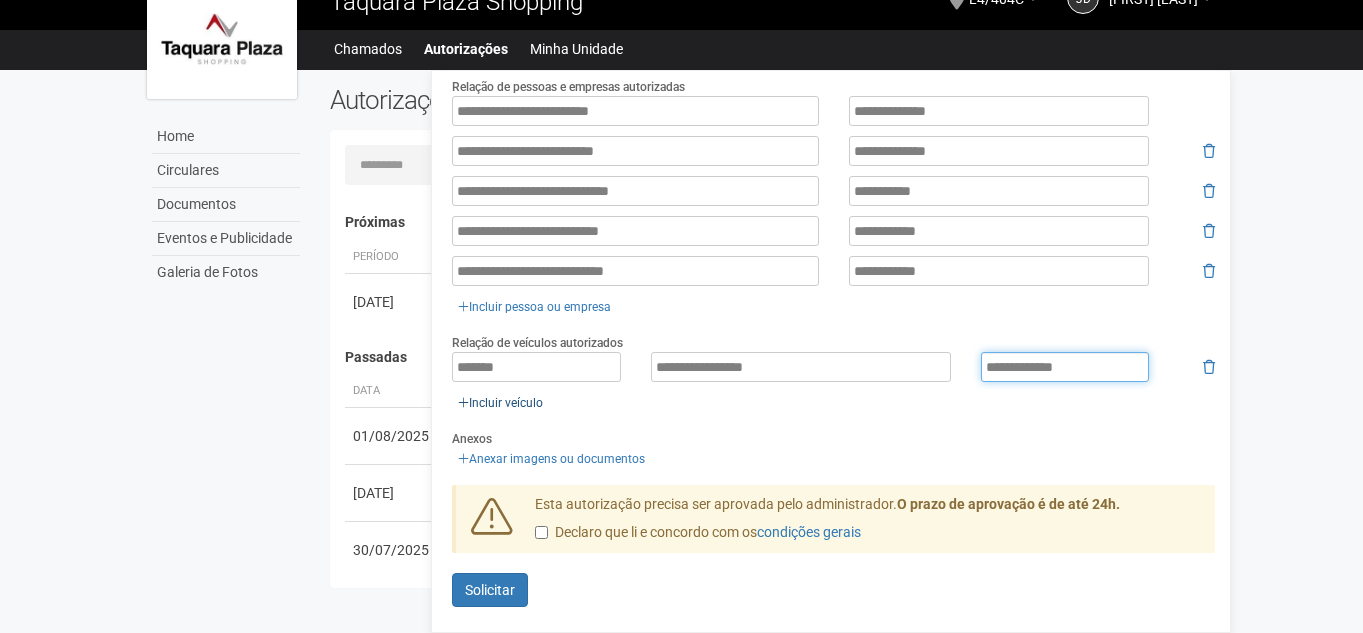 type on "**********" 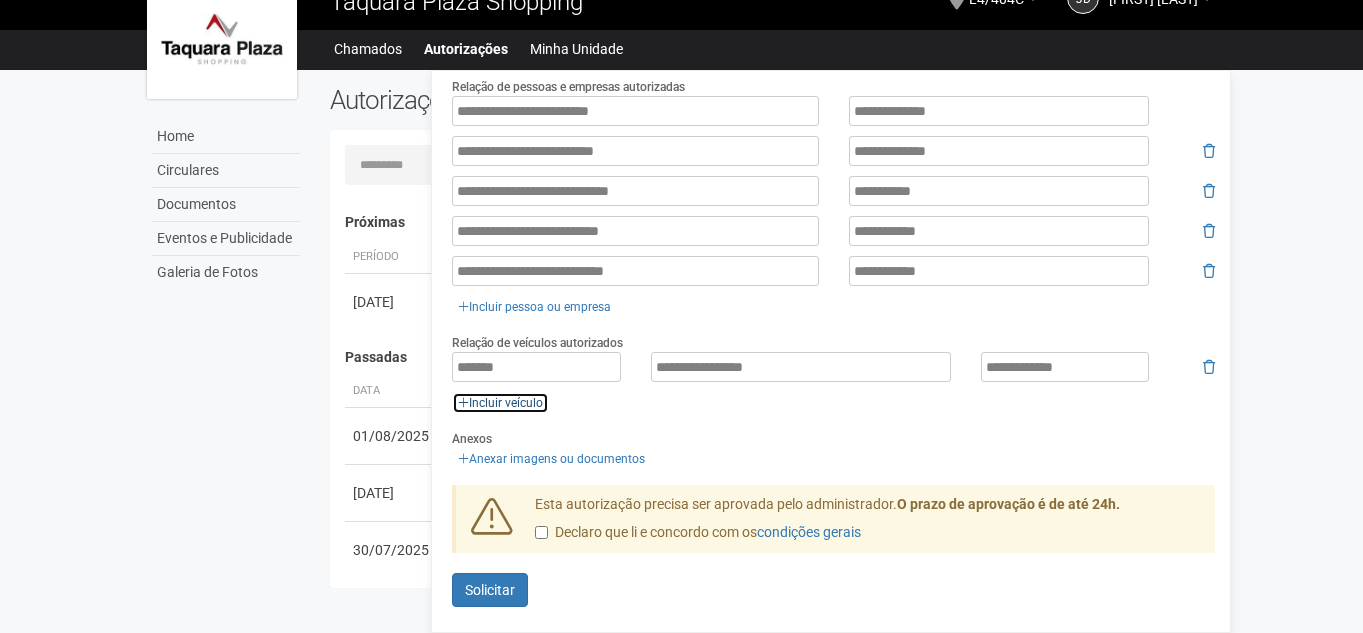 click on "Incluir veículo" at bounding box center [500, 403] 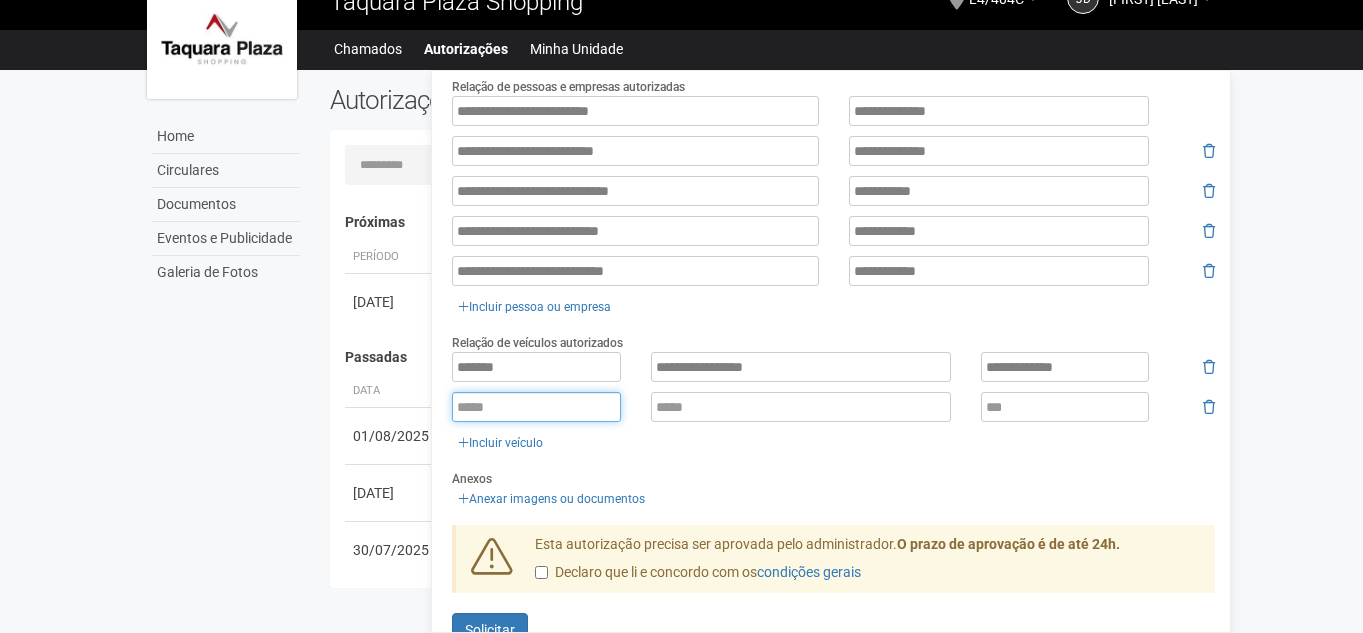 click at bounding box center [536, 407] 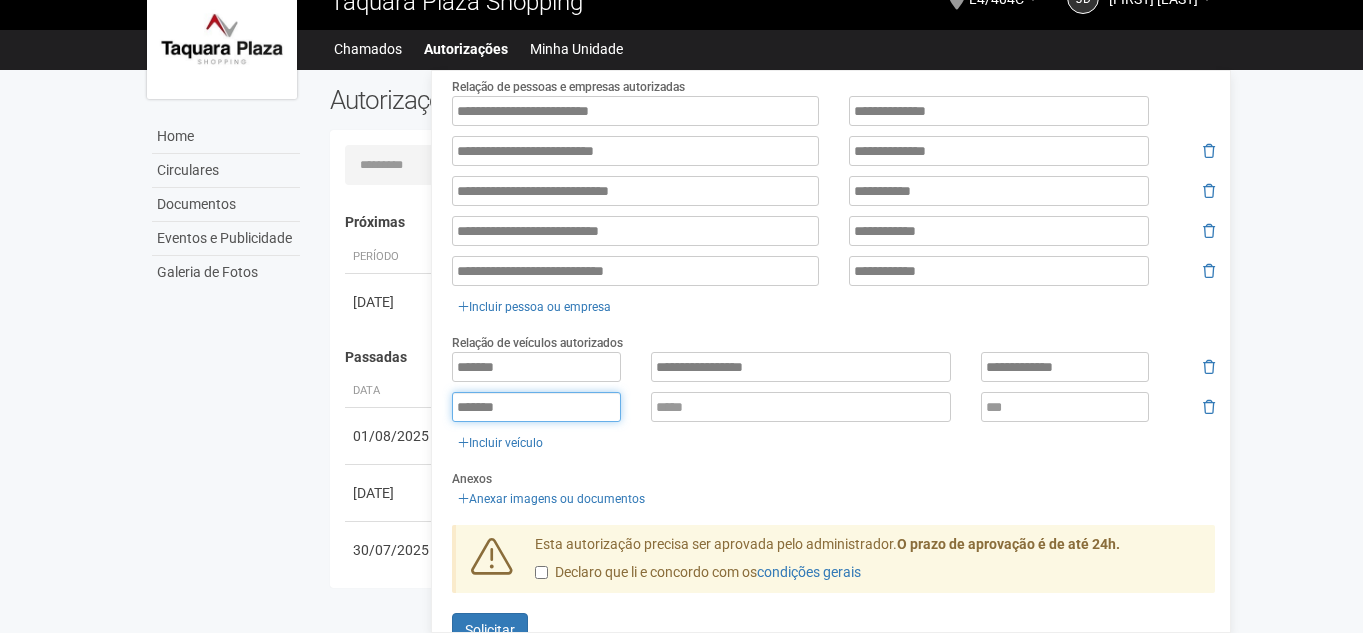type on "*******" 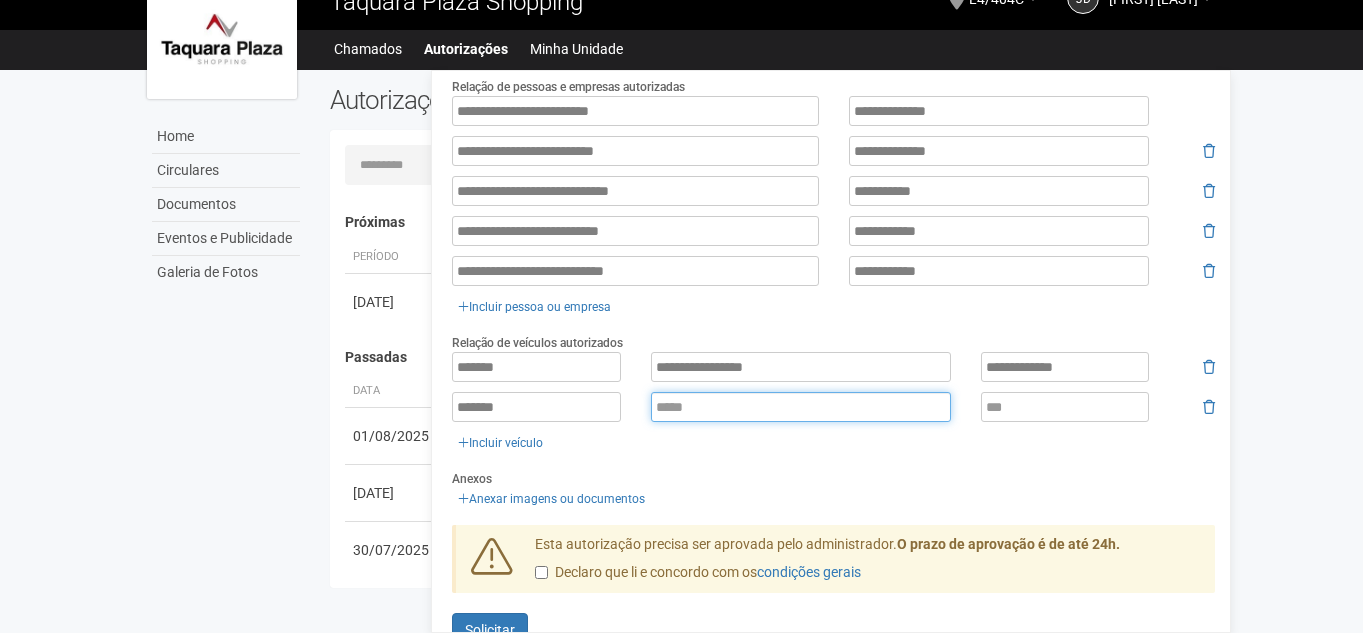 paste on "**********" 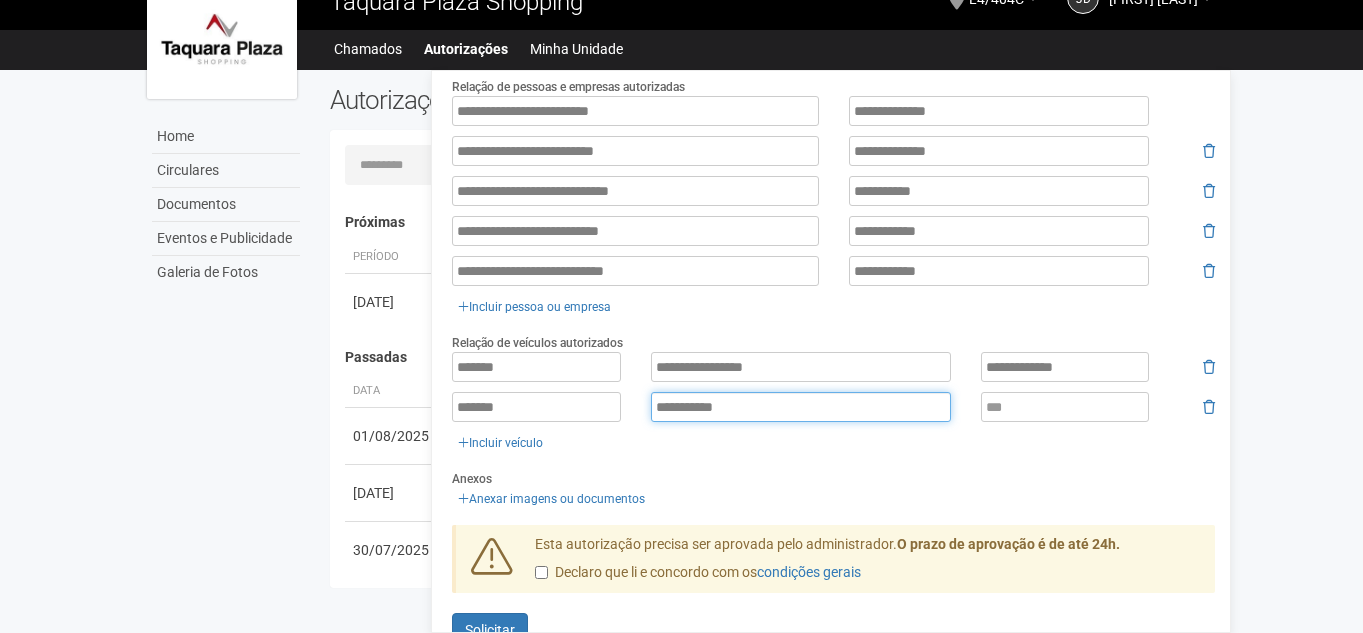 type on "**********" 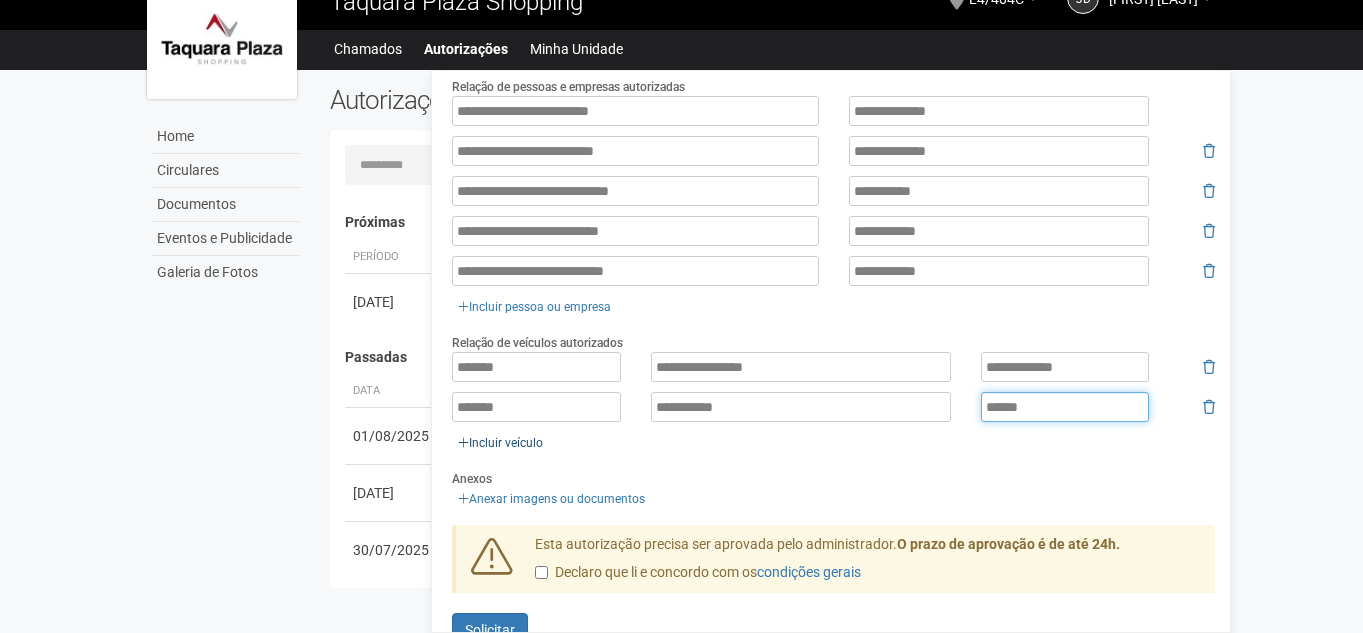 type on "******" 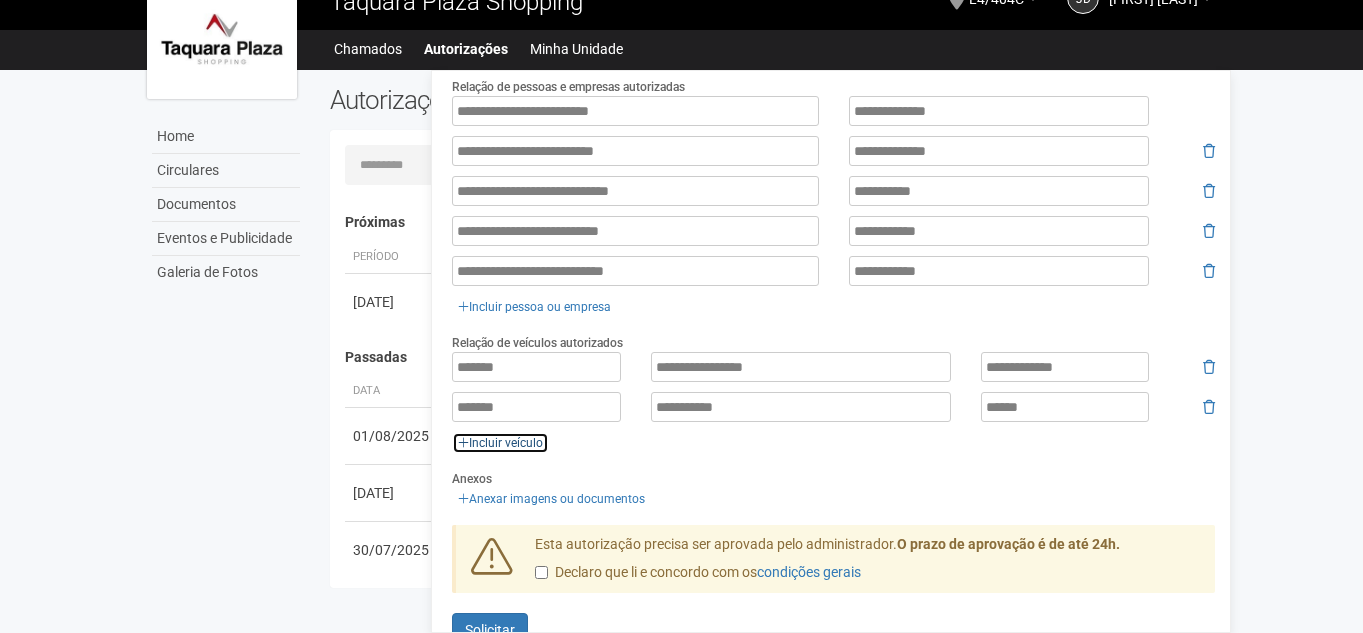 click on "Incluir veículo" at bounding box center [500, 443] 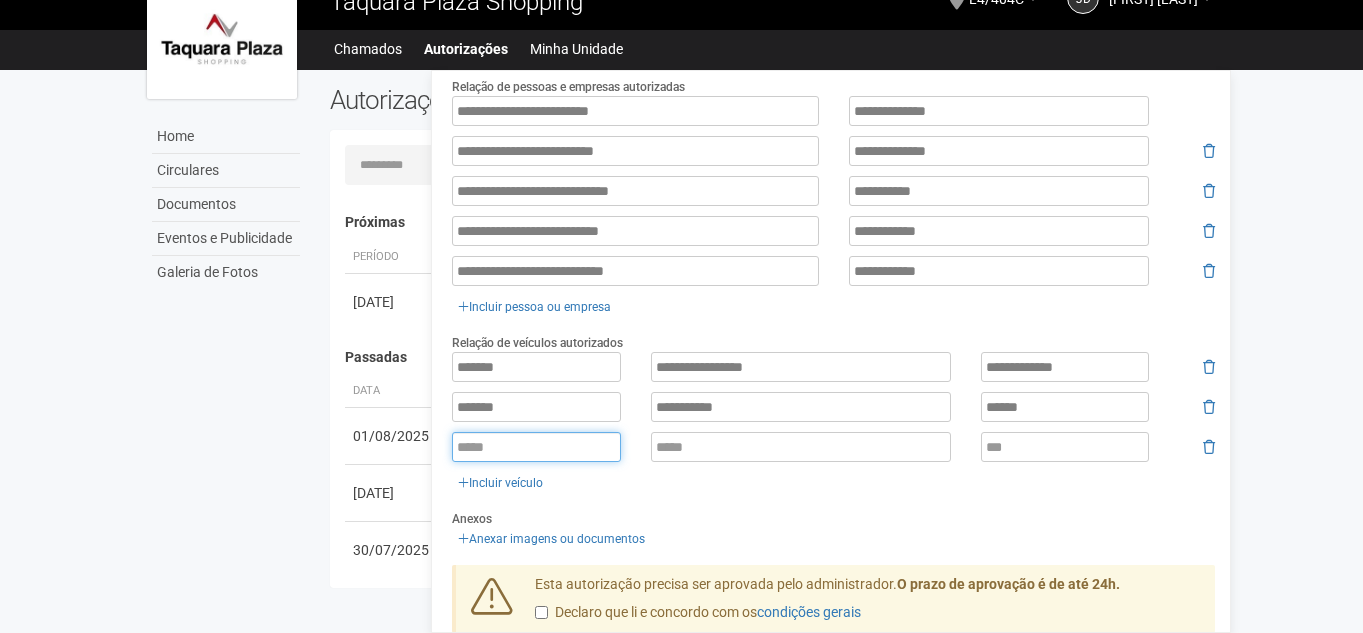 click at bounding box center [536, 447] 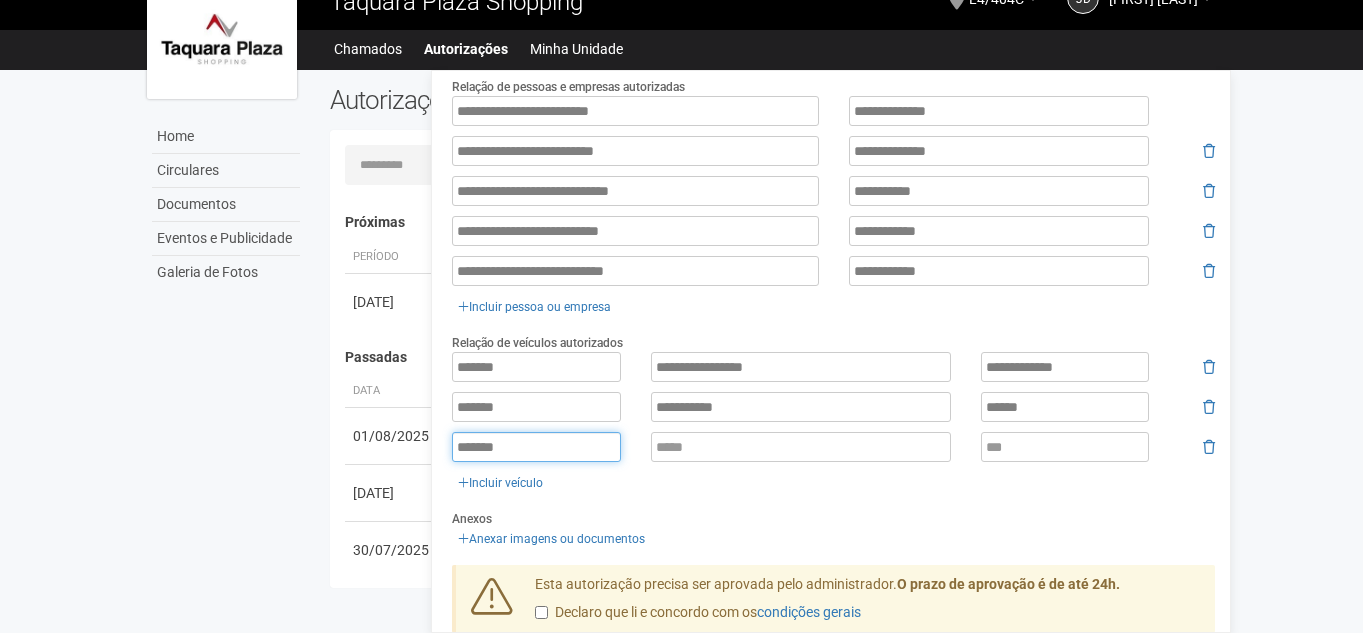 type on "*******" 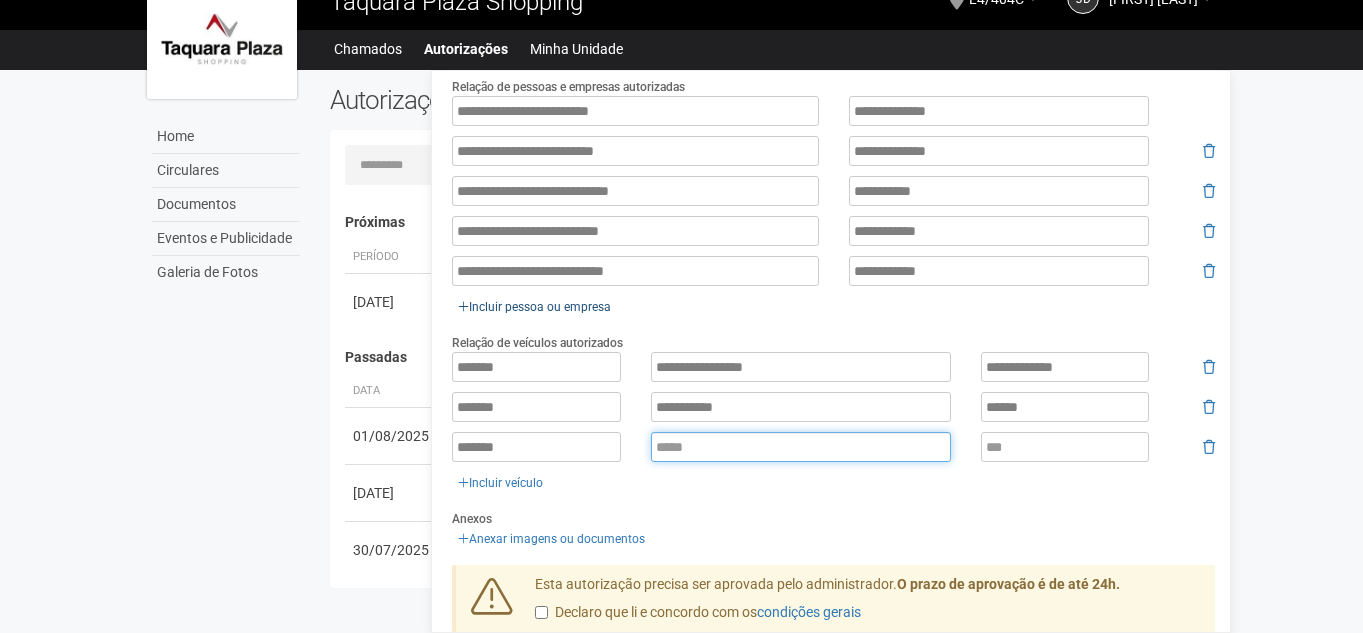 paste on "*********" 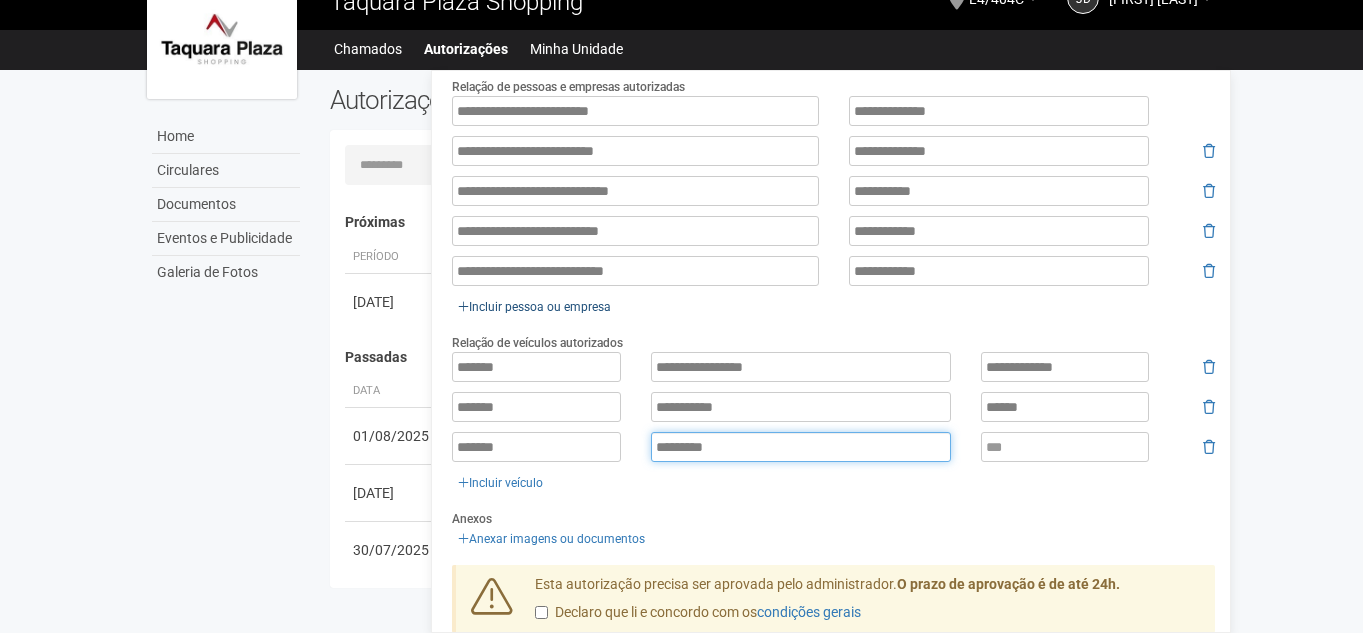 type on "*********" 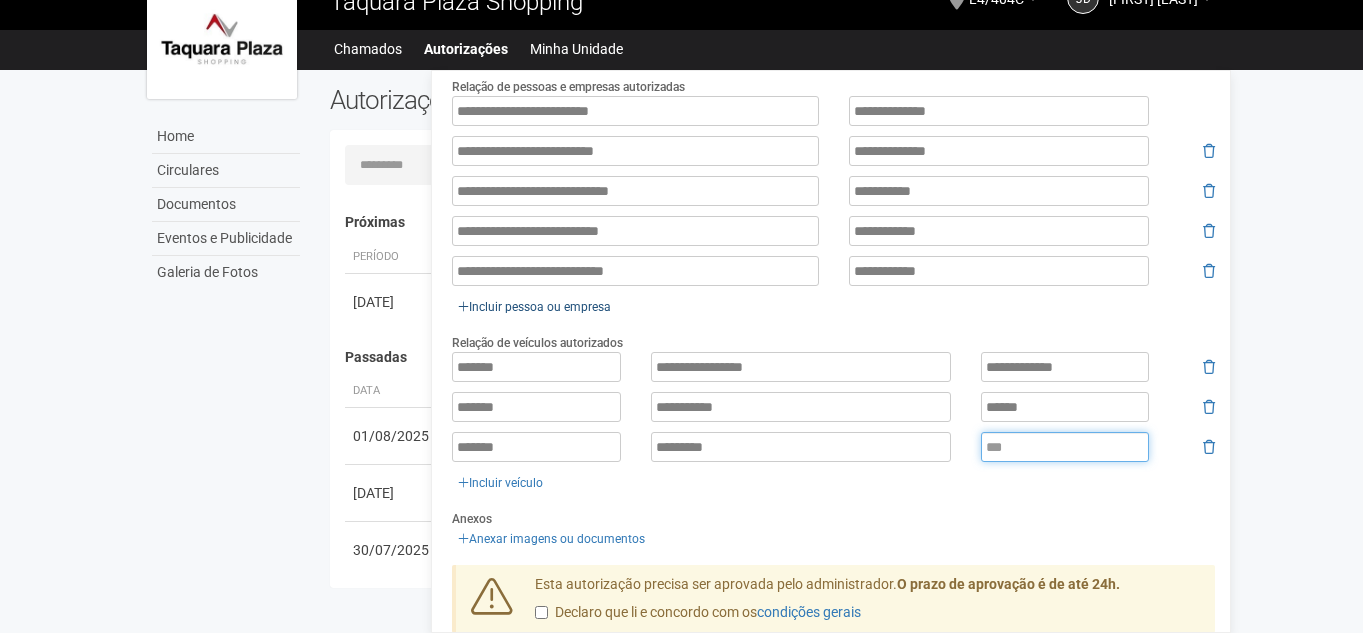 type on "*" 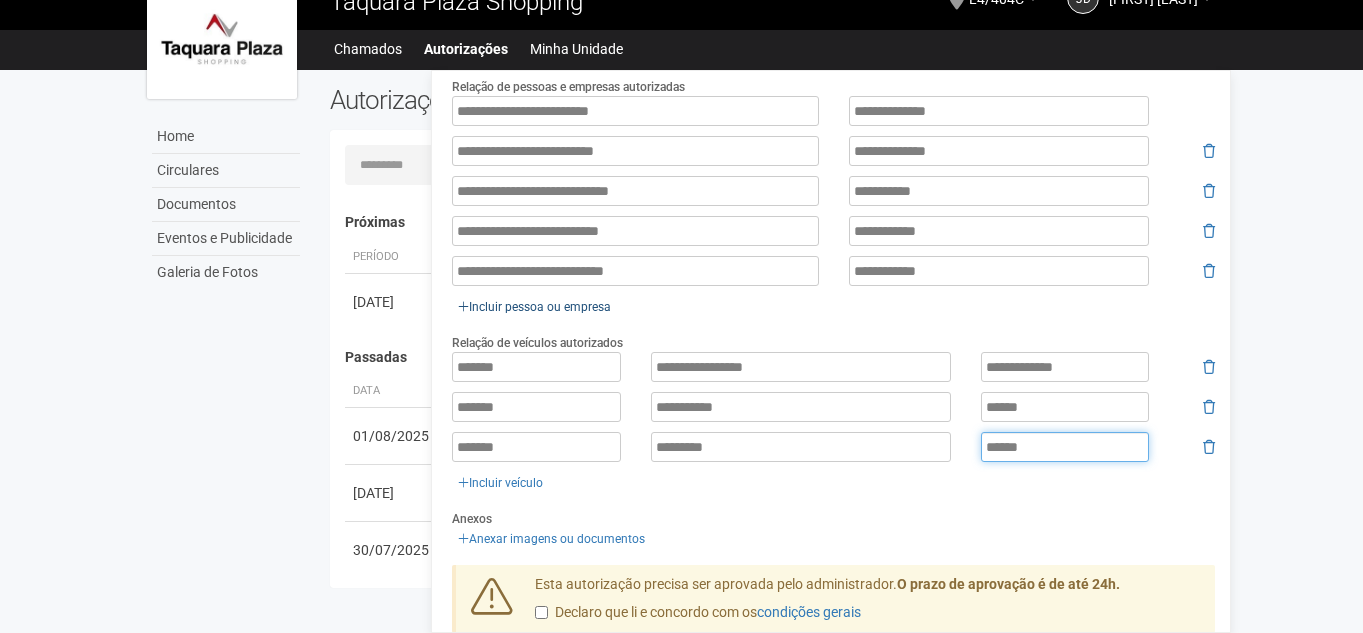 type on "******" 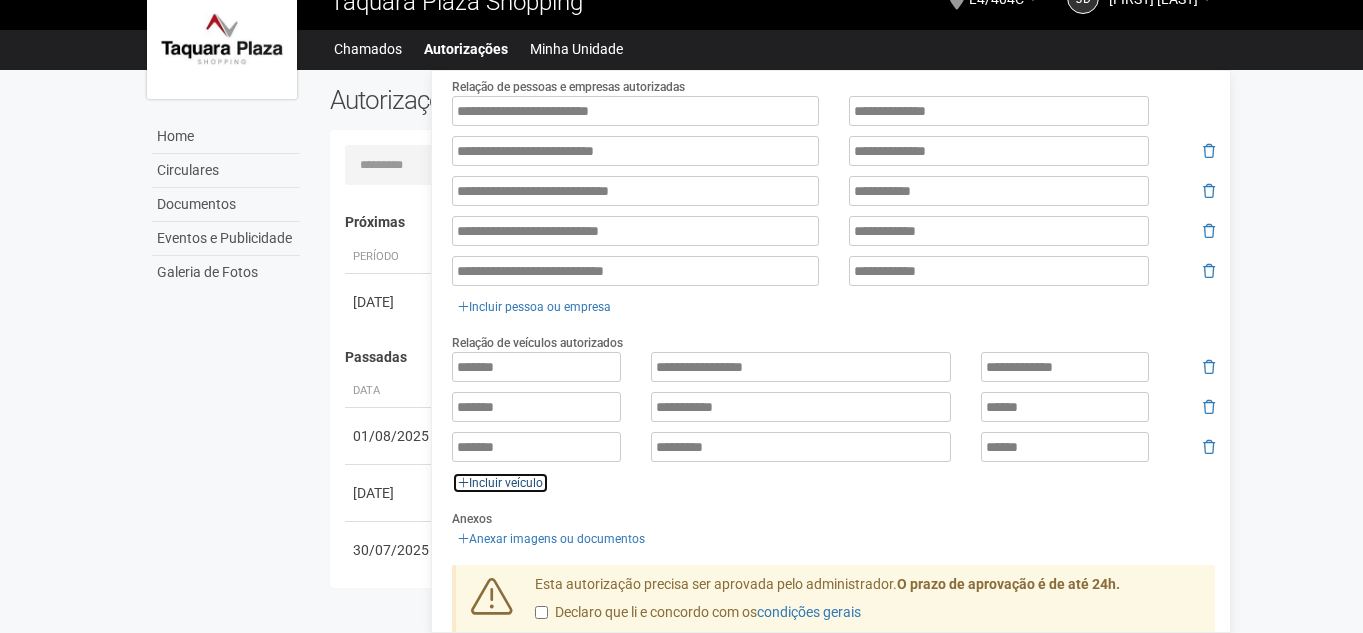 click on "Incluir veículo" at bounding box center (500, 483) 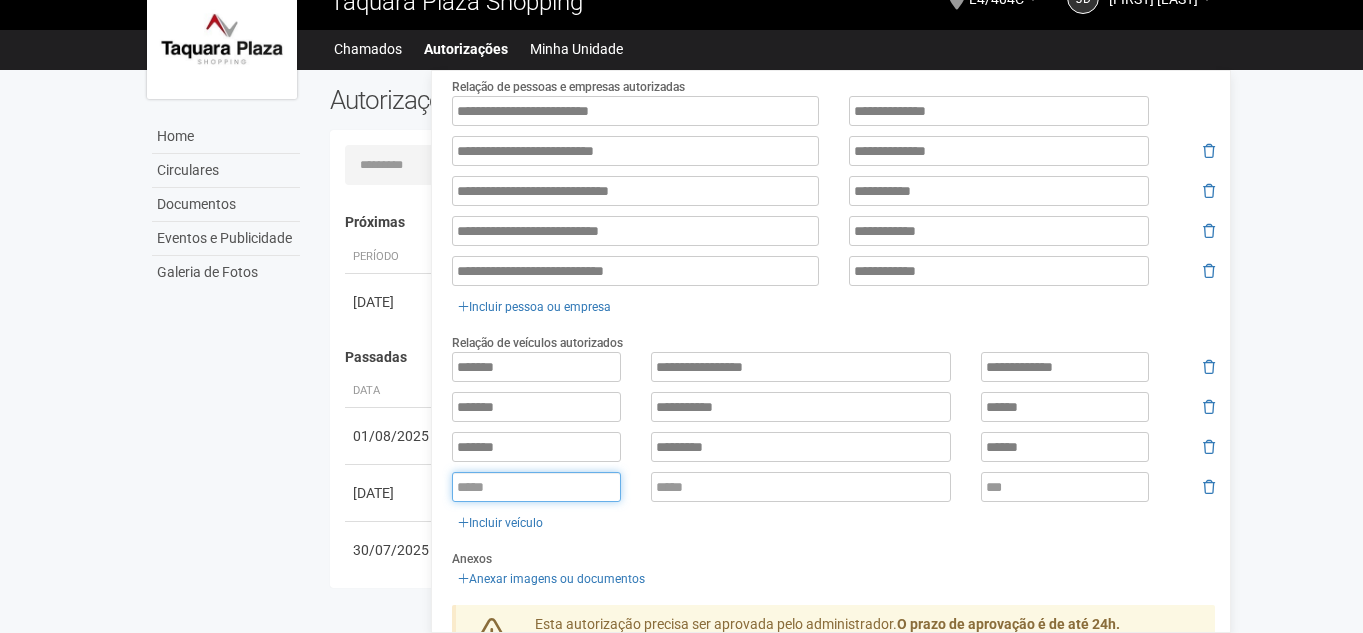 click at bounding box center (536, 487) 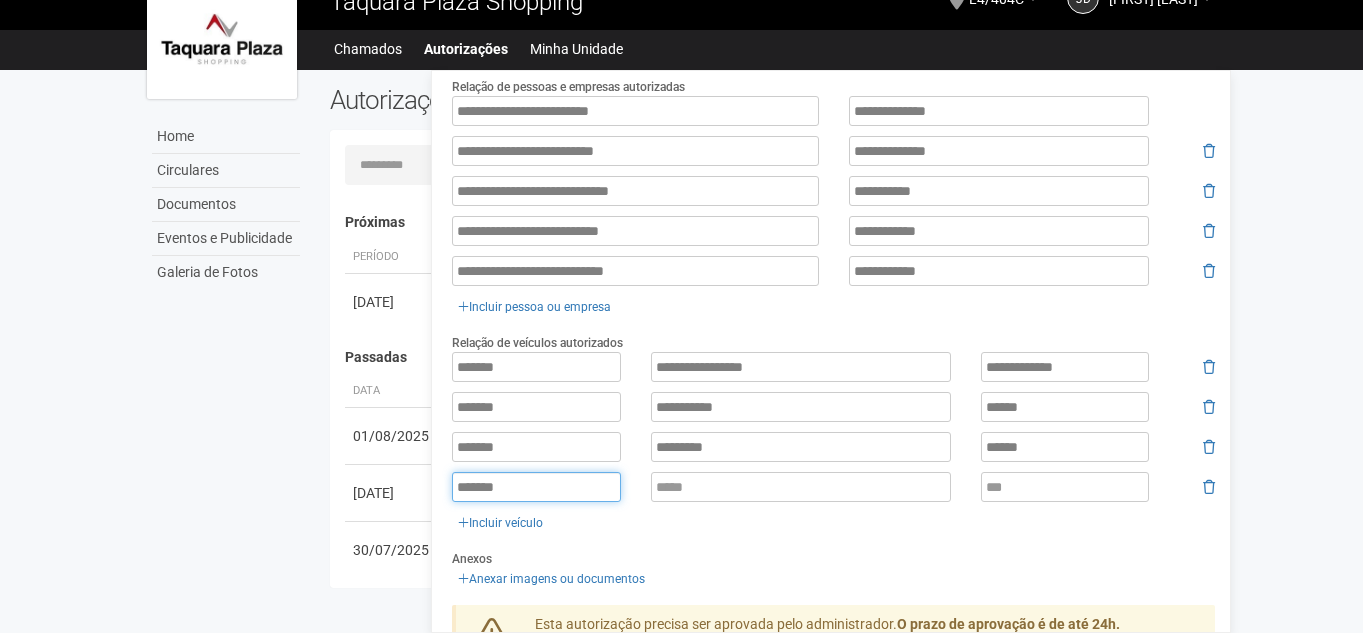 click on "*******" at bounding box center (536, 487) 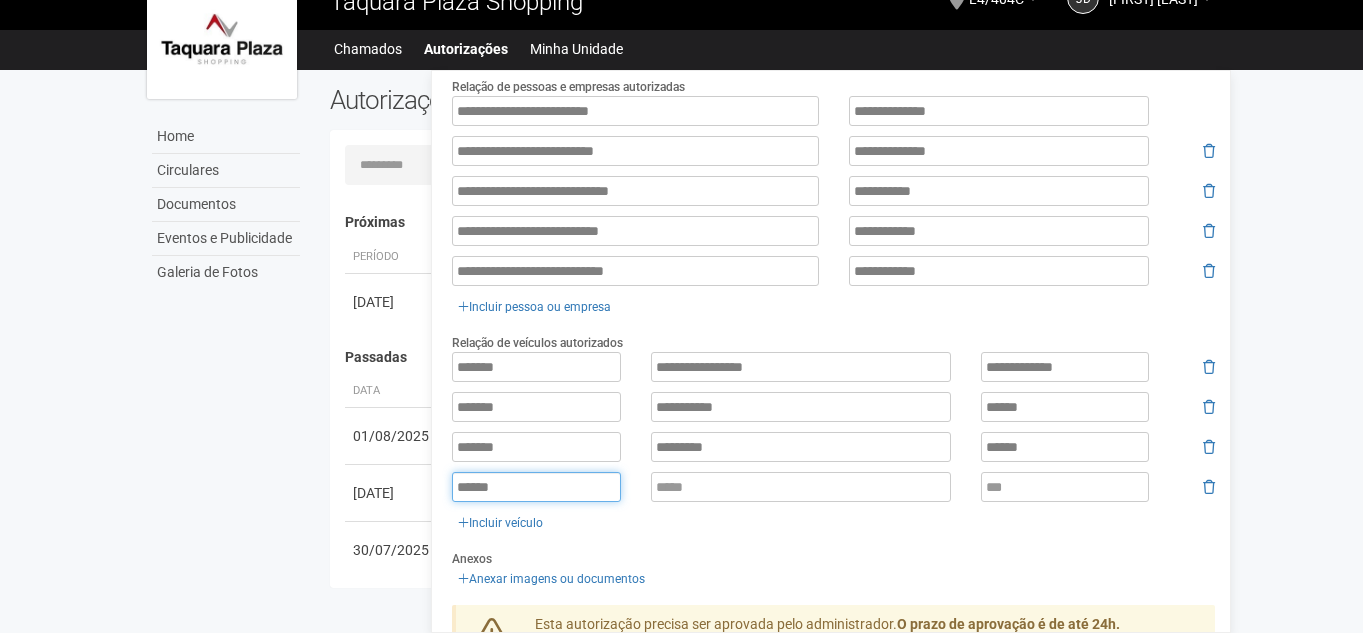 click on "******" at bounding box center [536, 487] 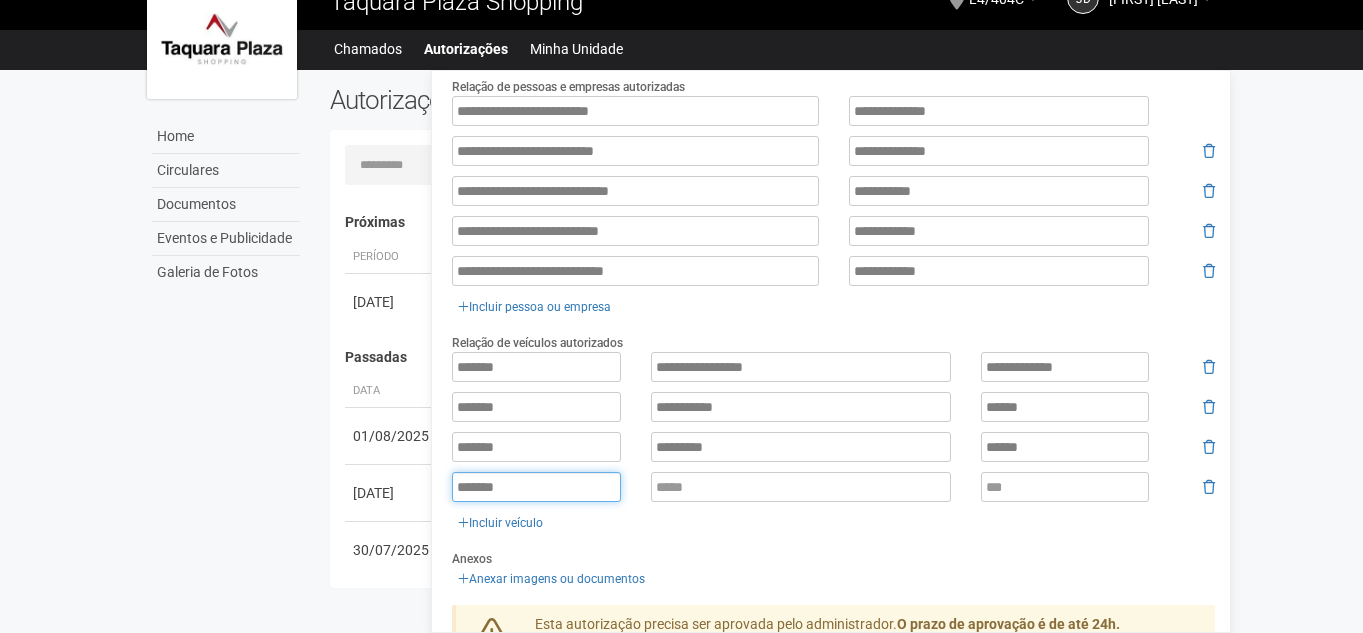 type on "*******" 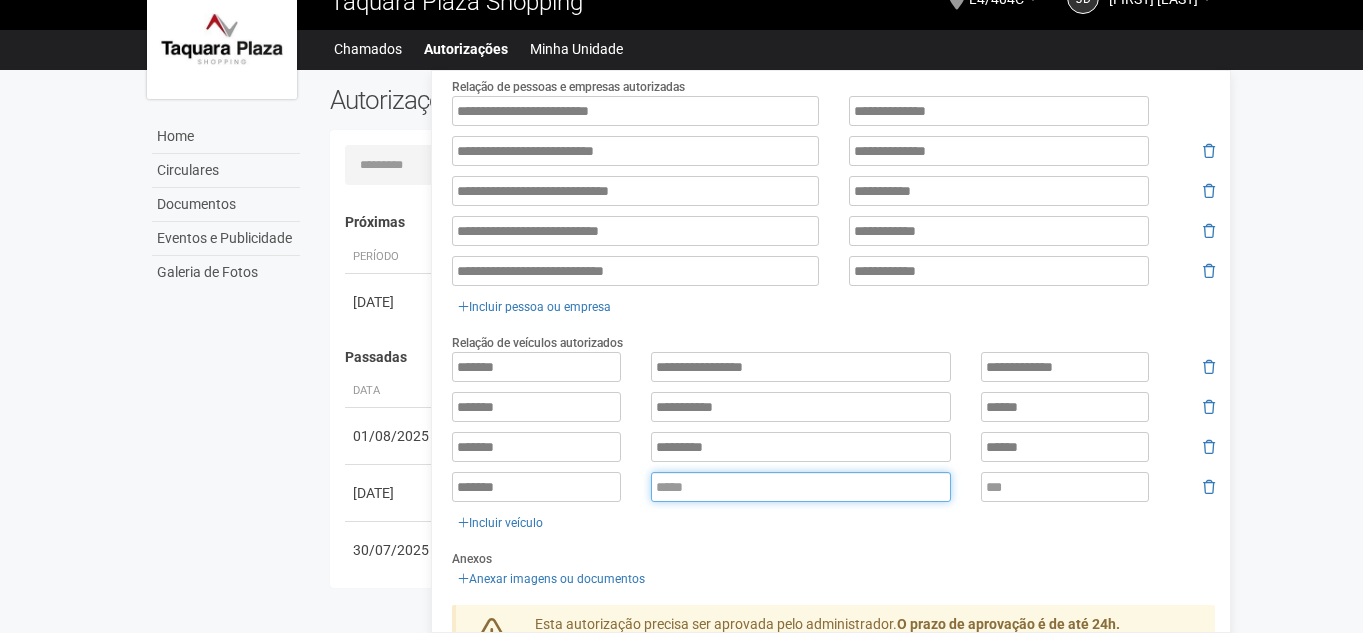 paste on "*********" 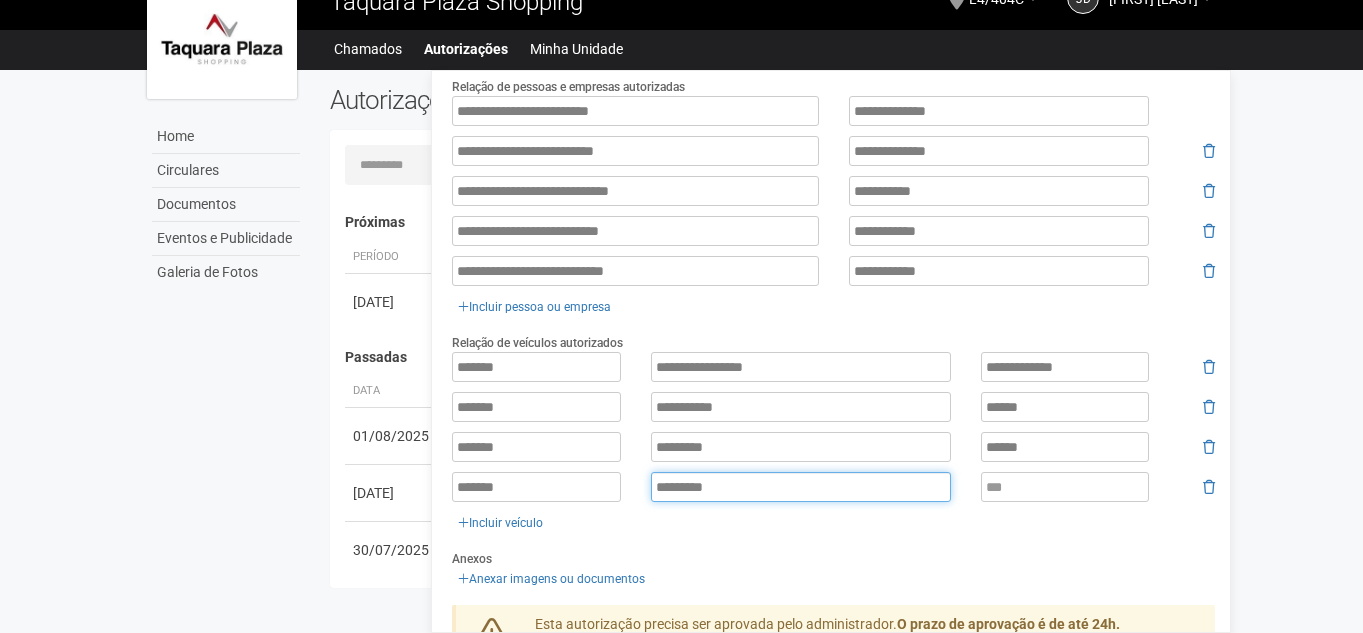 type on "*********" 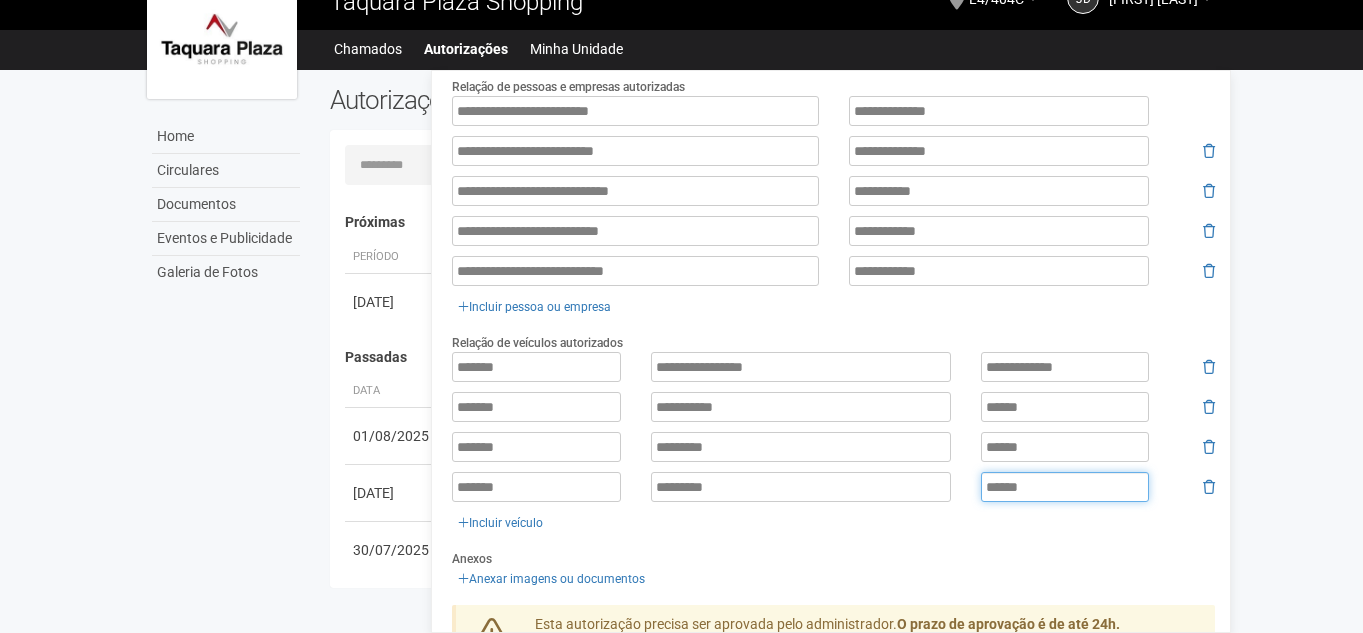 type on "******" 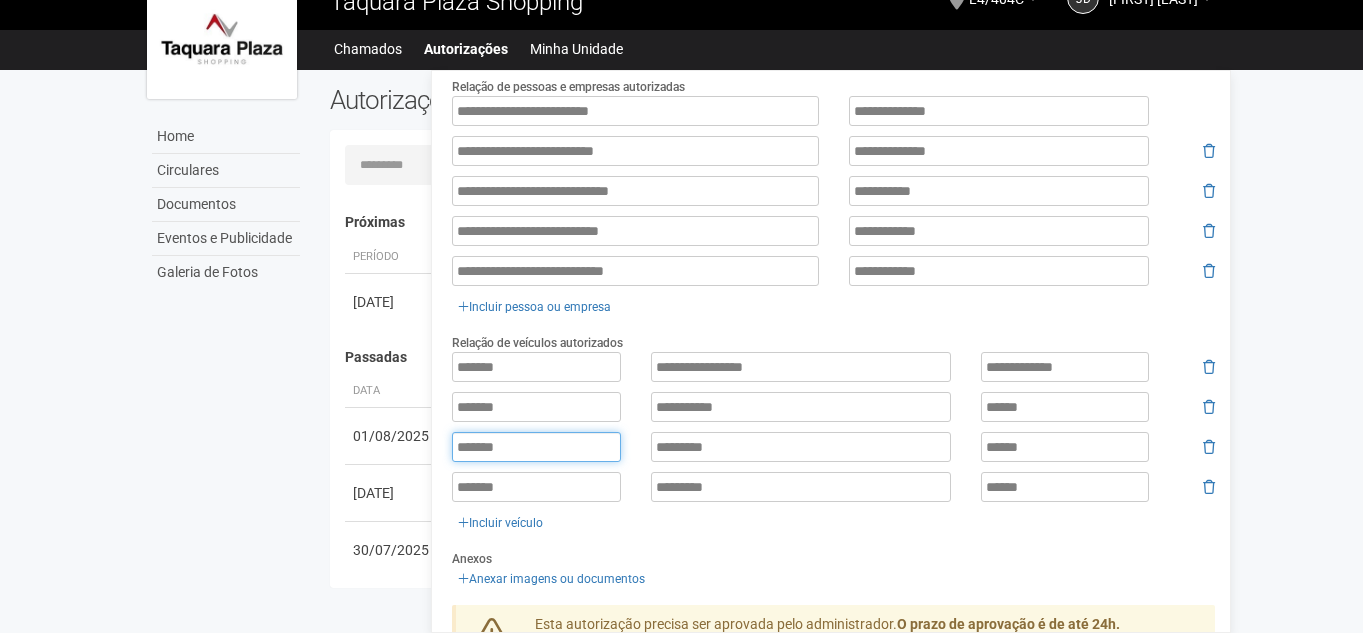 click on "*******" at bounding box center [536, 447] 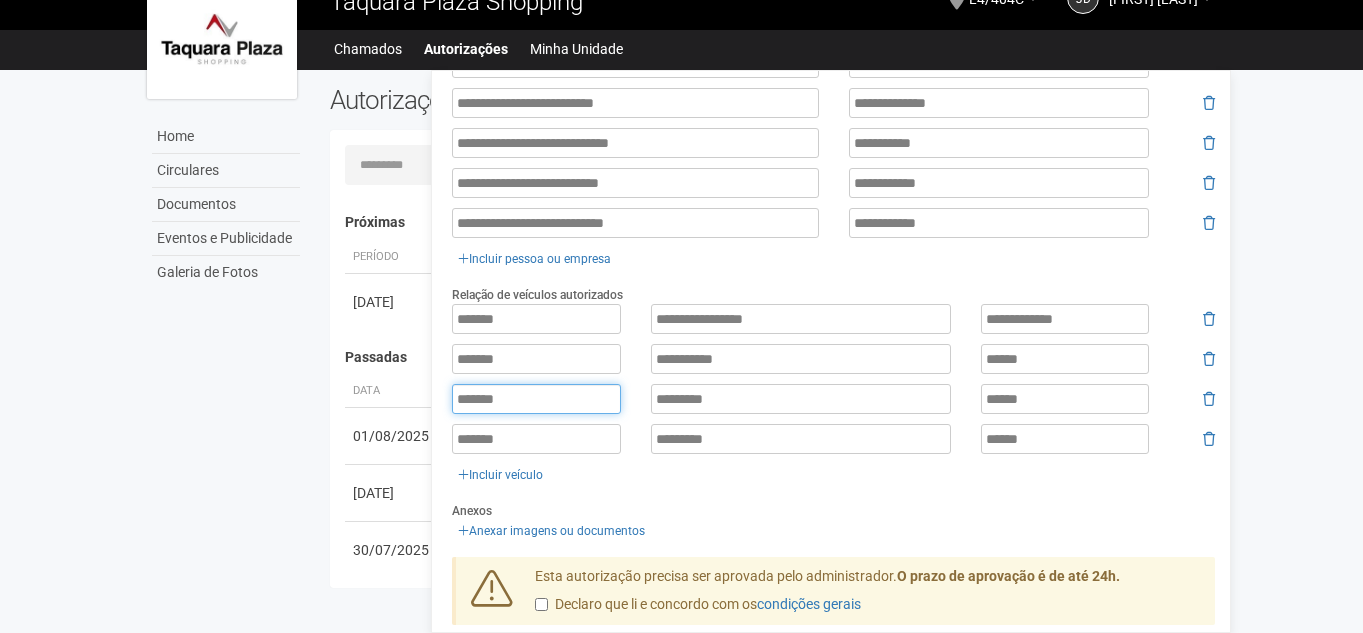 scroll, scrollTop: 589, scrollLeft: 0, axis: vertical 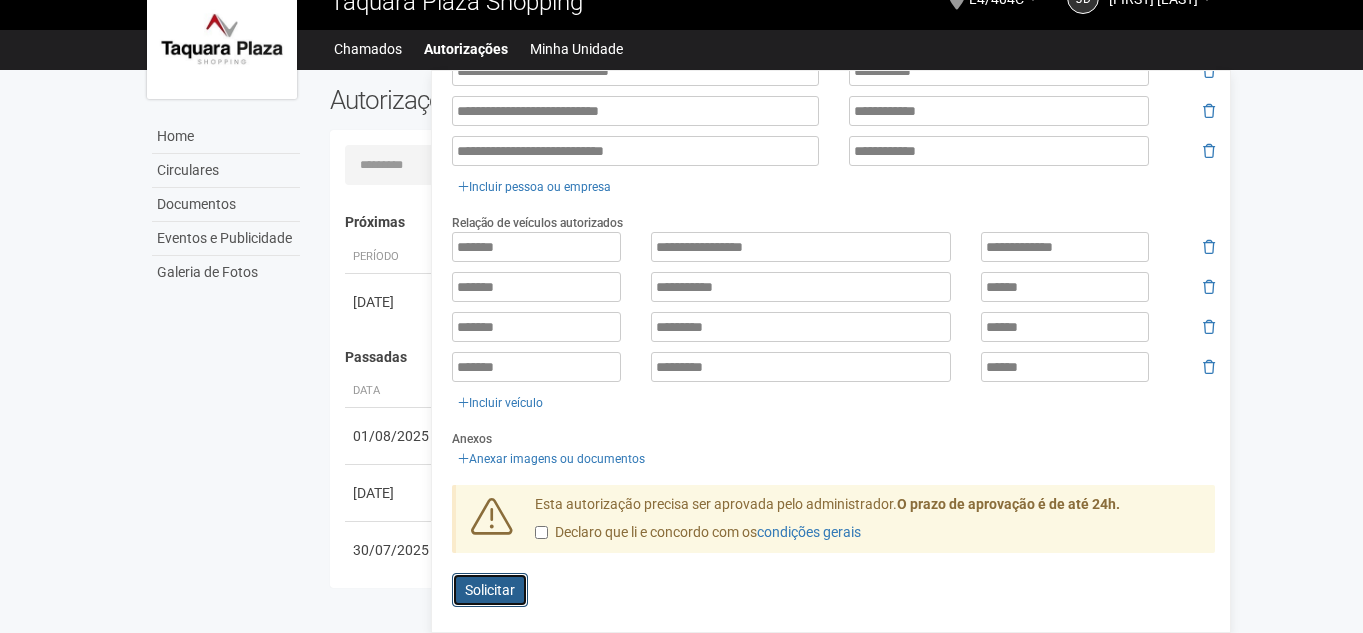 click on "Solicitar" at bounding box center (490, 590) 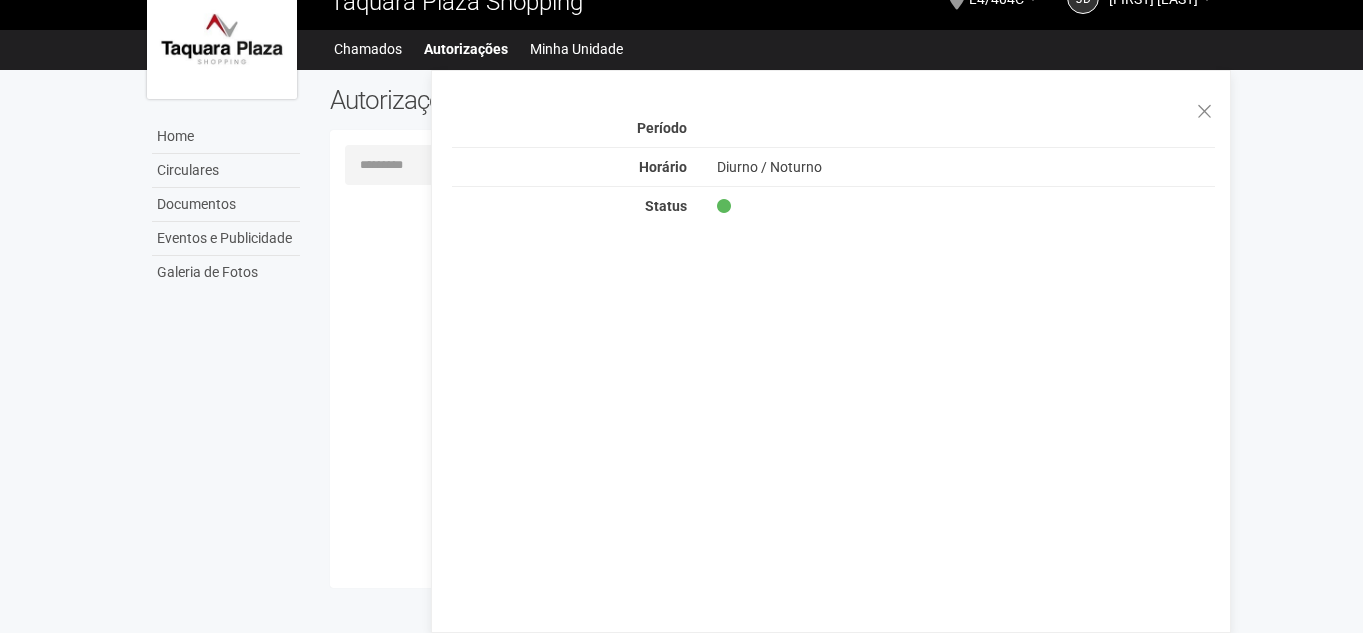 scroll, scrollTop: 0, scrollLeft: 0, axis: both 